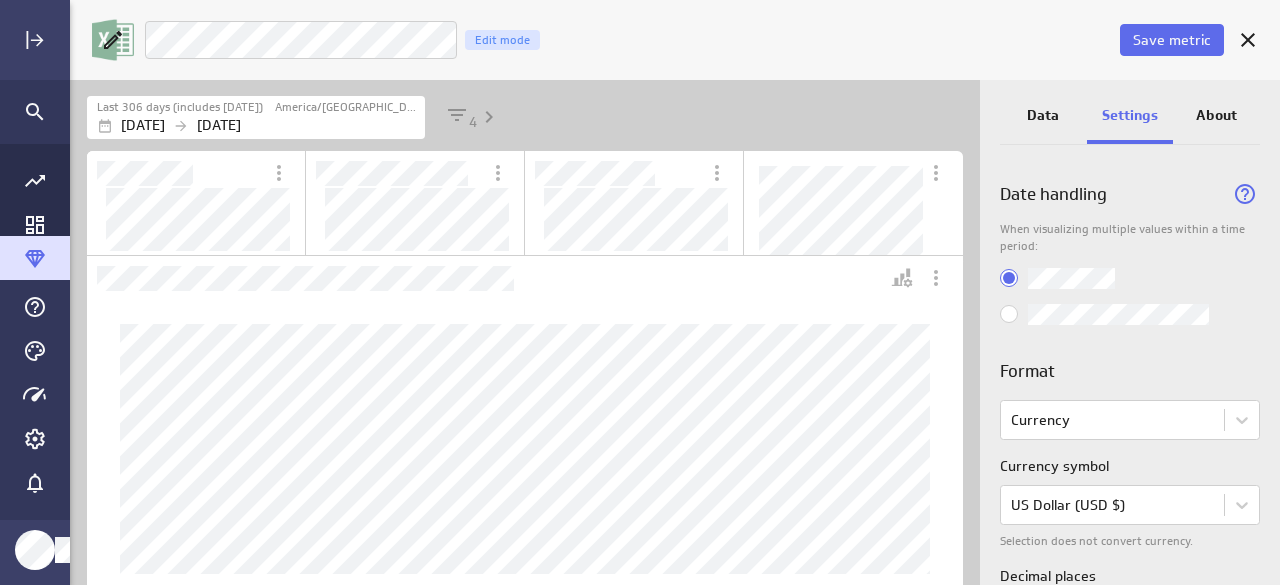 scroll, scrollTop: 0, scrollLeft: 0, axis: both 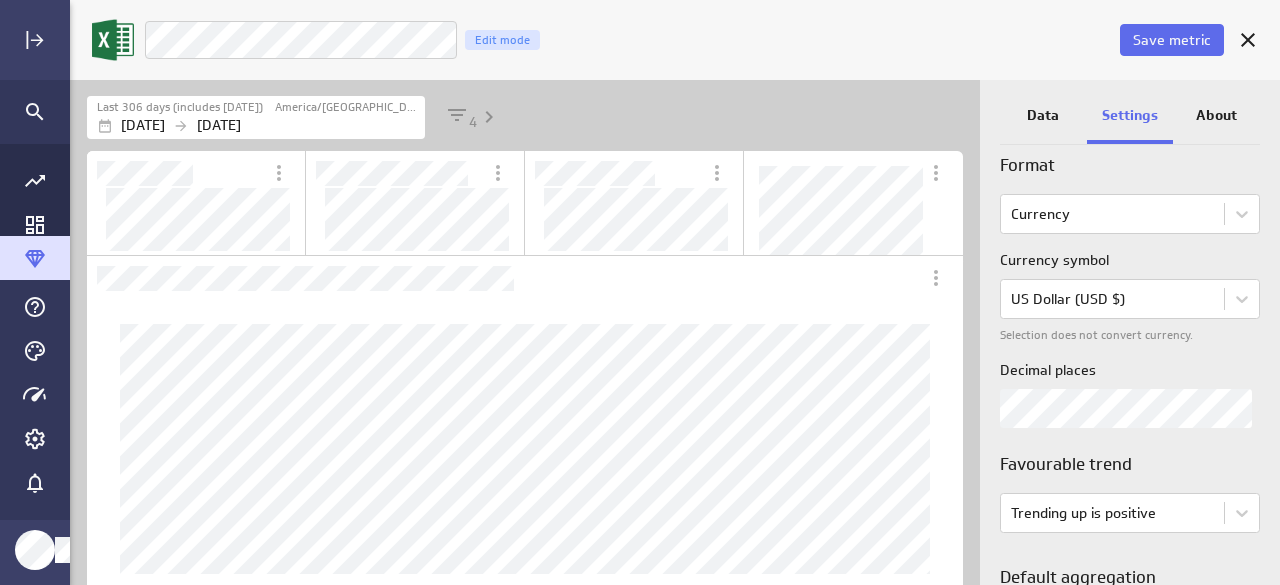 click 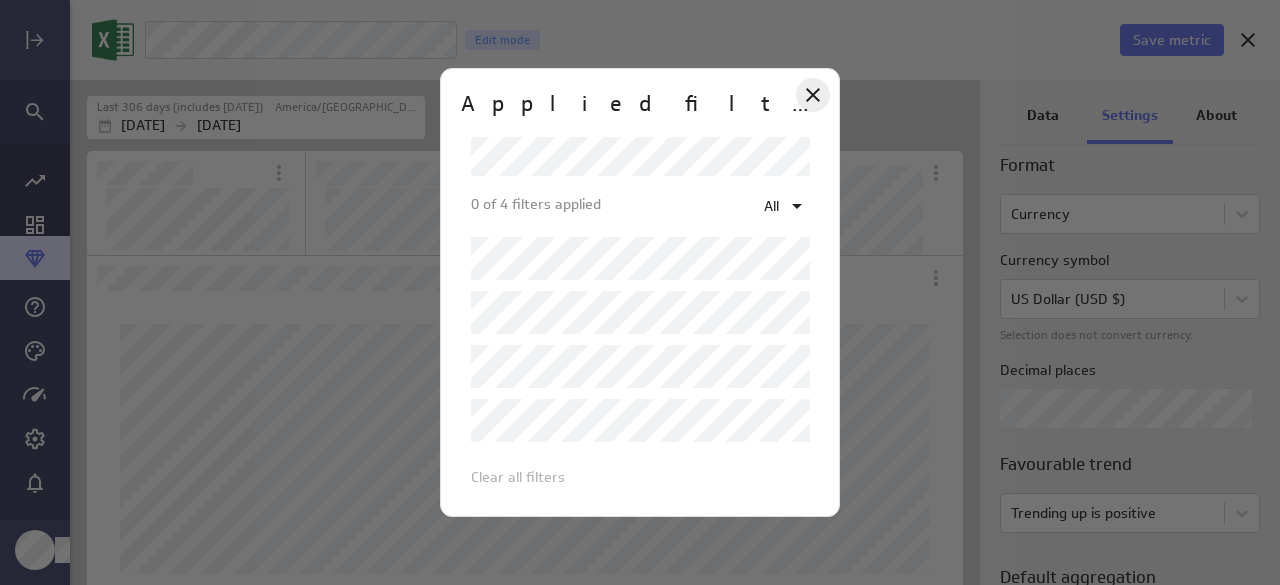 click 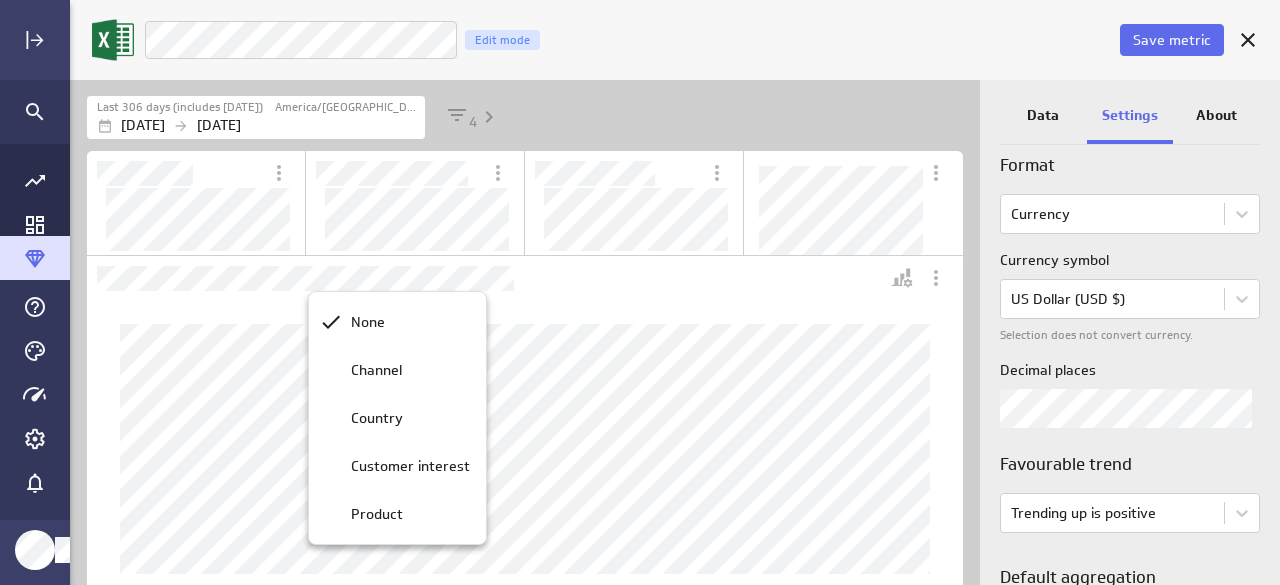 click at bounding box center (640, 292) 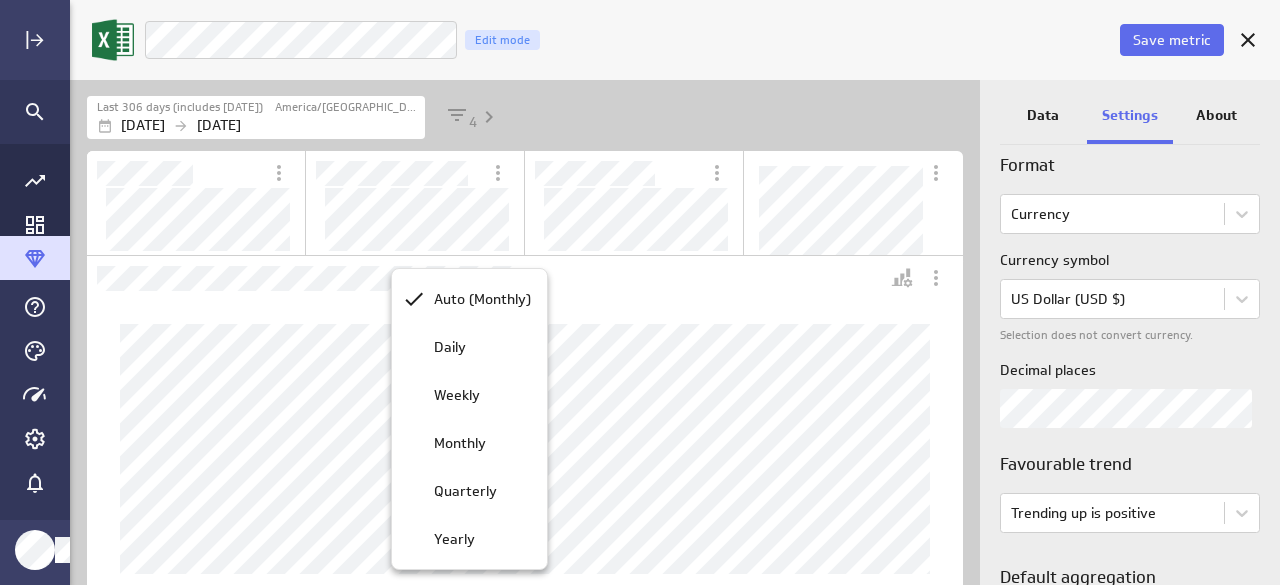 click at bounding box center [640, 292] 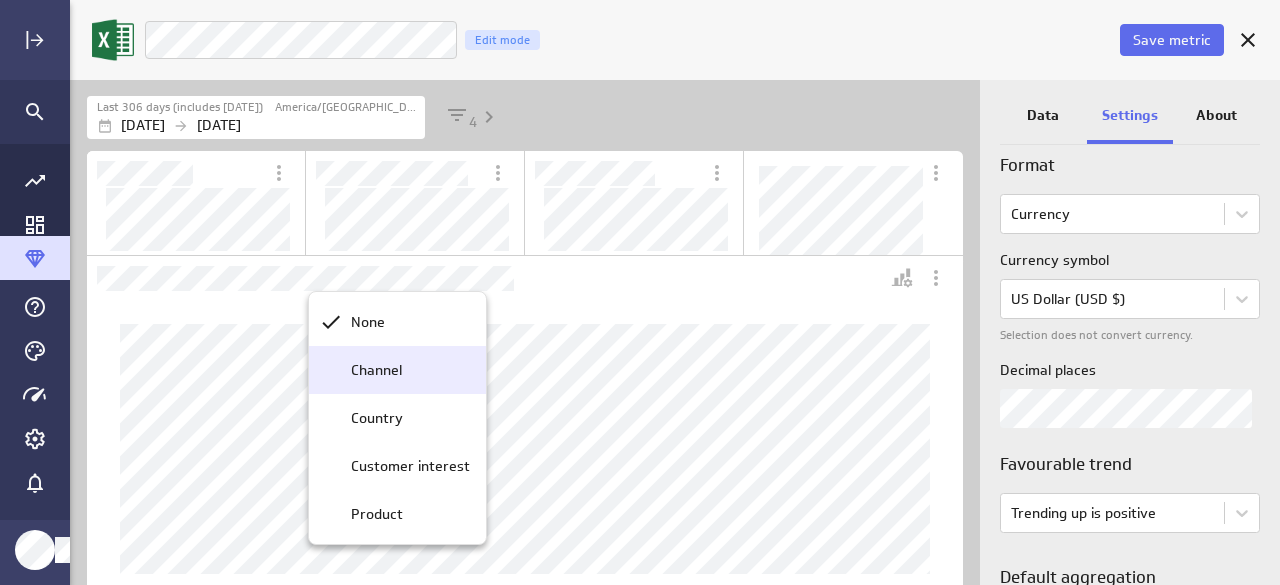 click on "Channel" at bounding box center (376, 370) 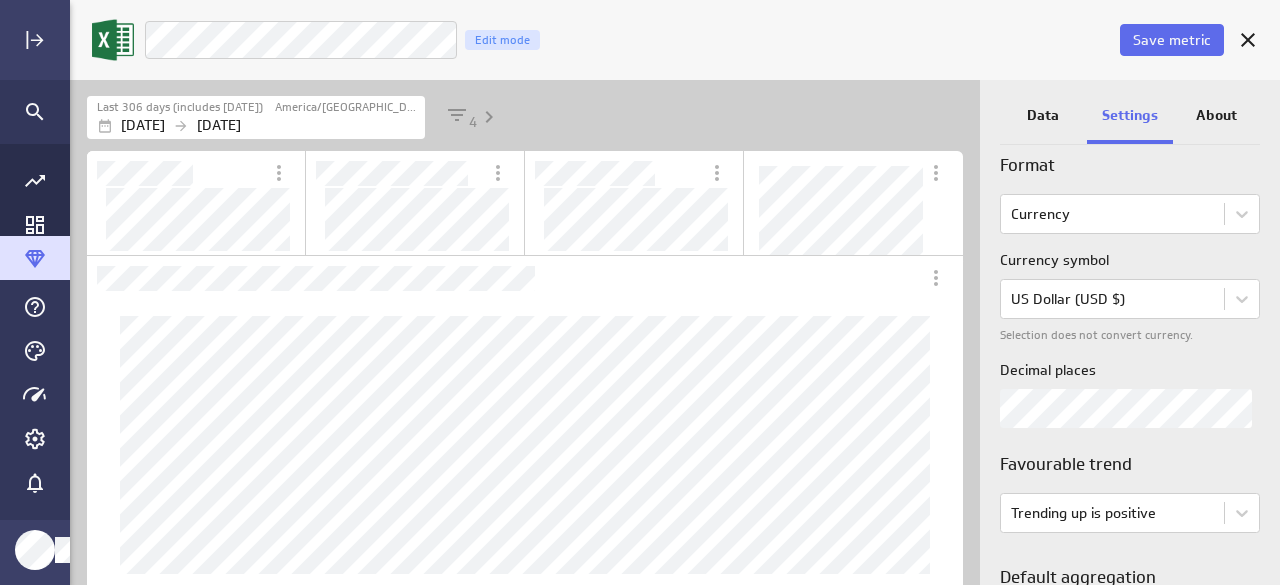 click on "Data" at bounding box center [1043, 115] 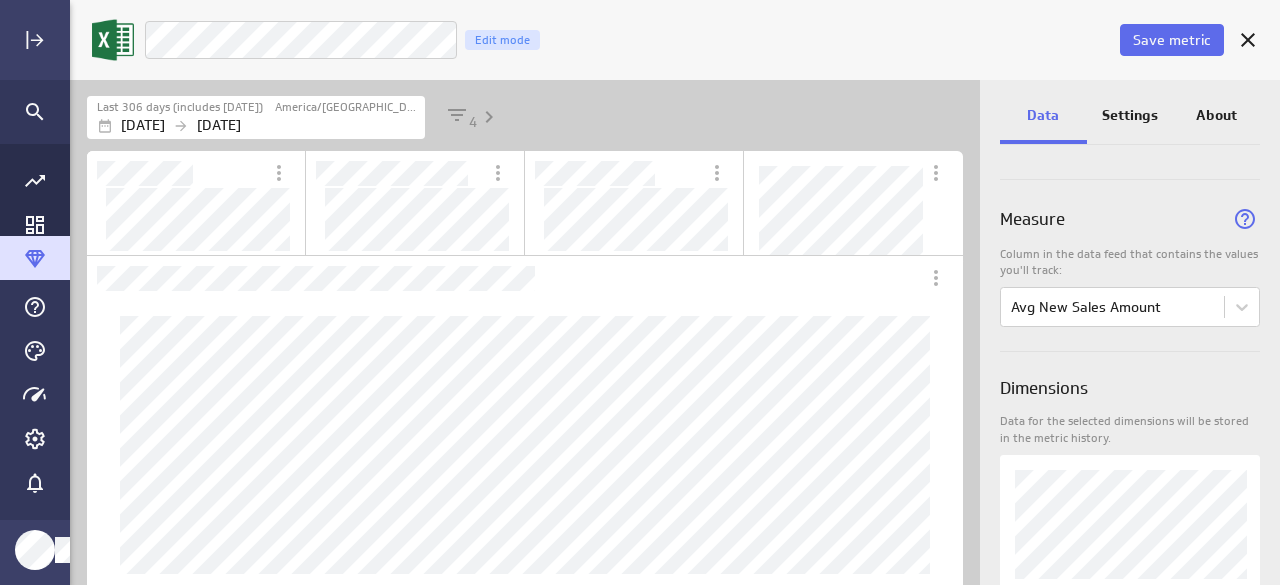 click on "Settings" at bounding box center (1130, 115) 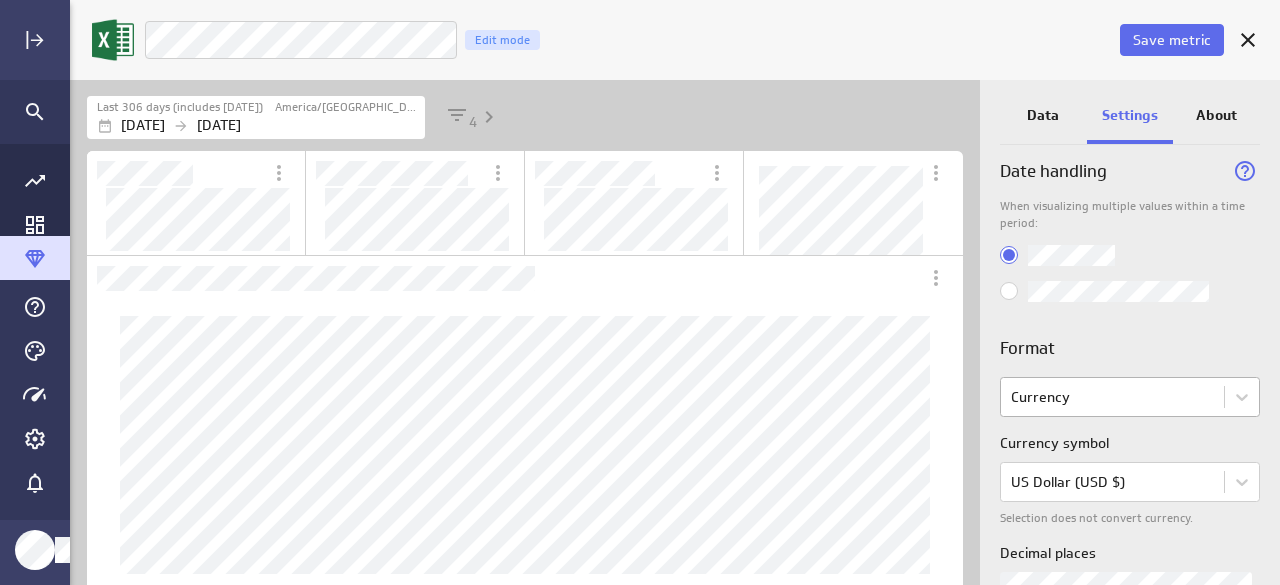 scroll, scrollTop: 0, scrollLeft: 0, axis: both 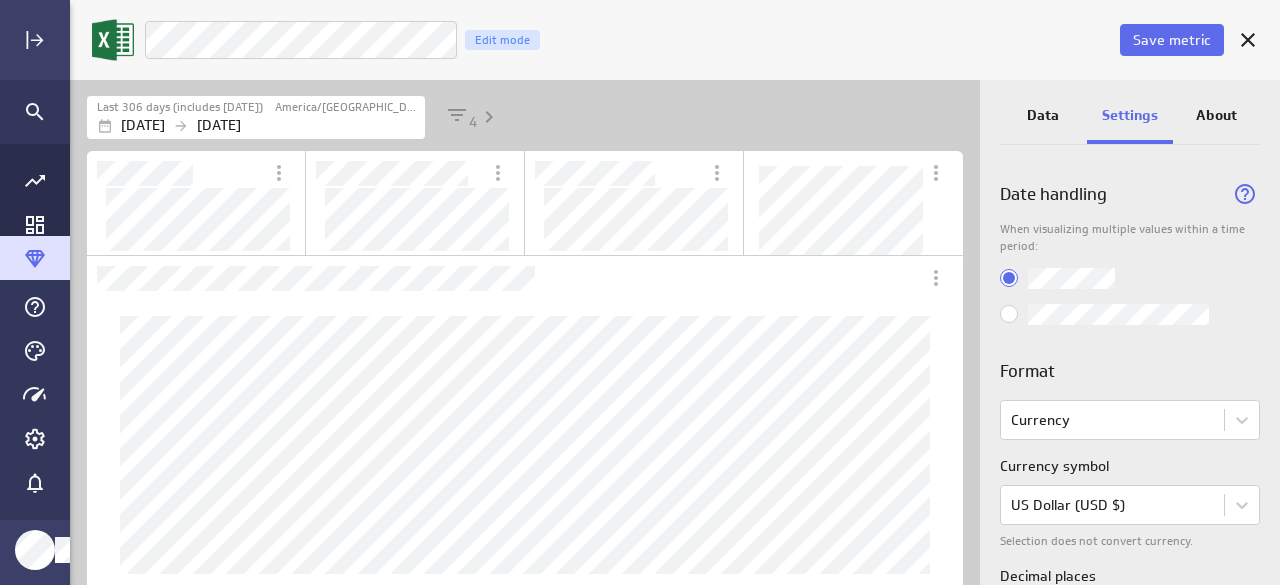 click on "Data" at bounding box center [1043, 115] 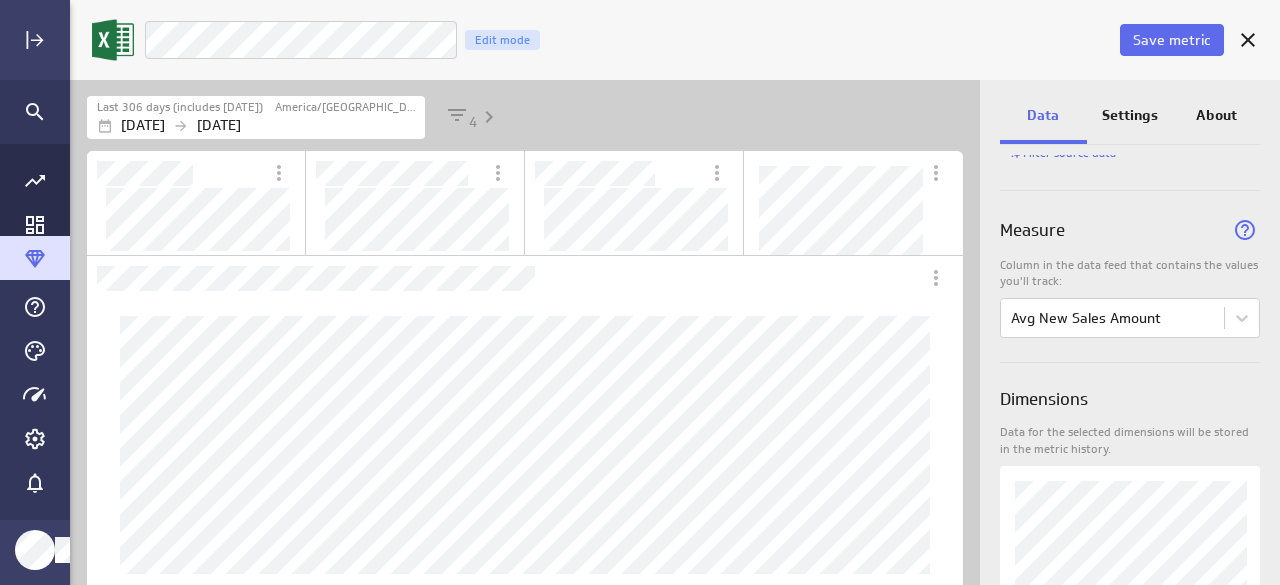 scroll, scrollTop: 196, scrollLeft: 0, axis: vertical 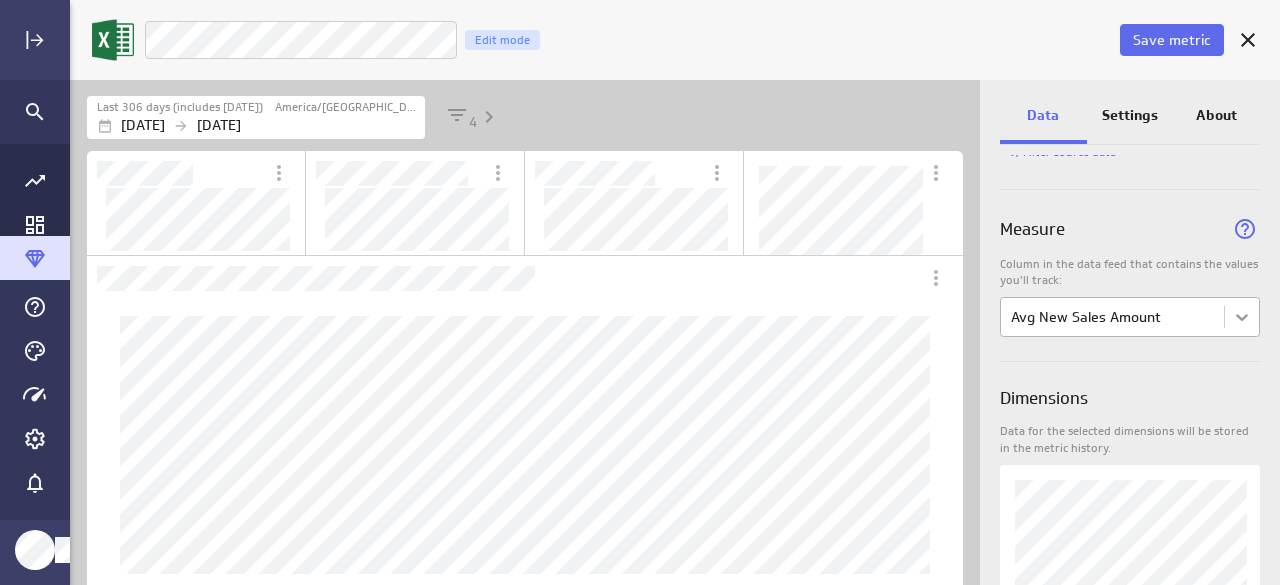 click on "Save metric Avg New Sales Amount Edit mode Last 306 days (includes [DATE]) [GEOGRAPHIC_DATA]/[GEOGRAPHIC_DATA] [DATE] [DATE] 4 Data Settings About Data source Data is automatically retrieved and stored for this metric from the following data feed: Filter source data Measure Column in the data feed that contains the values you'll track: Avg New Sales Amount Dimensions Data for the selected dimensions will be stored in the metric history. 4 of maximum 10 dimensions selected Date and Time Column in the data feed that contains the date/time associated with each value: Date (no message) PowerMetrics Assistant Hey [PERSON_NAME]. I’m your PowerMetrics Assistant. If I can’t answer your question, try searching in our  Help Center  (that’s what I do!) You can also contact the  Support Team . How can I help you [DATE]?
Created with Highcharts 9.0.1 Created with Highcharts 9.0.1 Select the  column  from your data feed that contains the  values you want to measure" at bounding box center [640, 292] 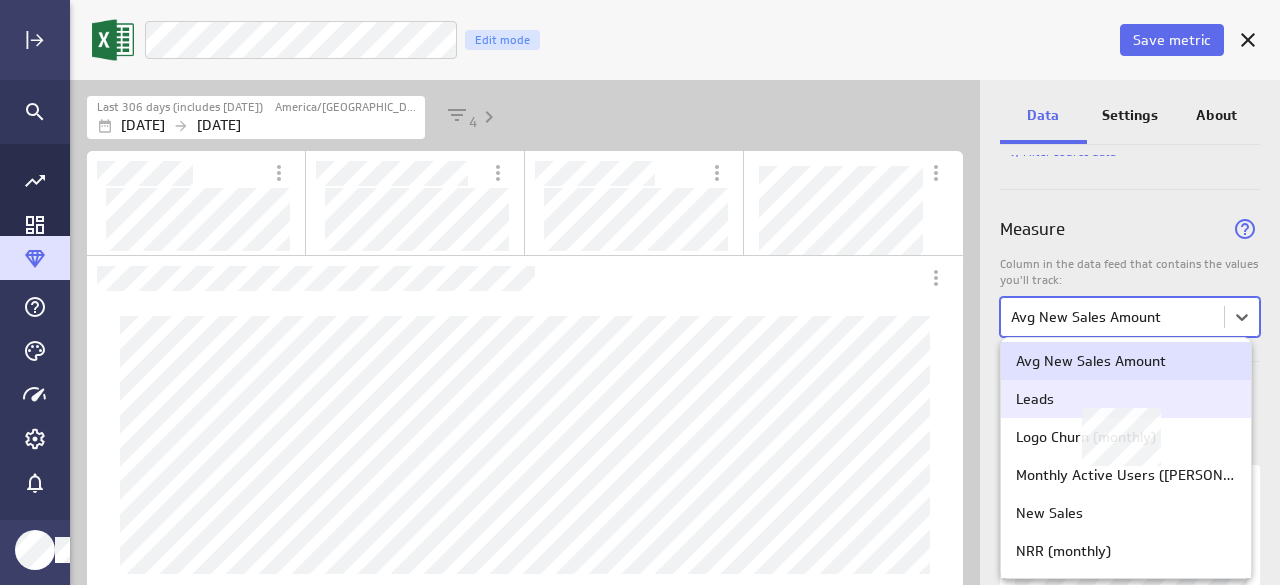 click on "Leads" at bounding box center (1126, 399) 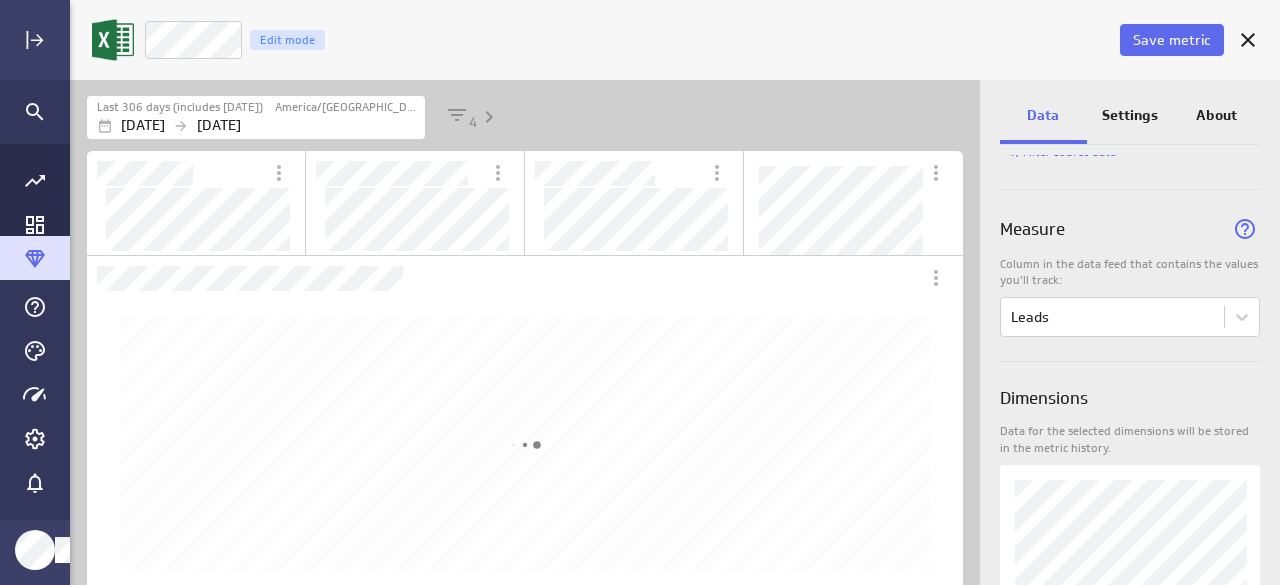 drag, startPoint x: 1144, startPoint y: 397, endPoint x: 1220, endPoint y: 243, distance: 171.73235 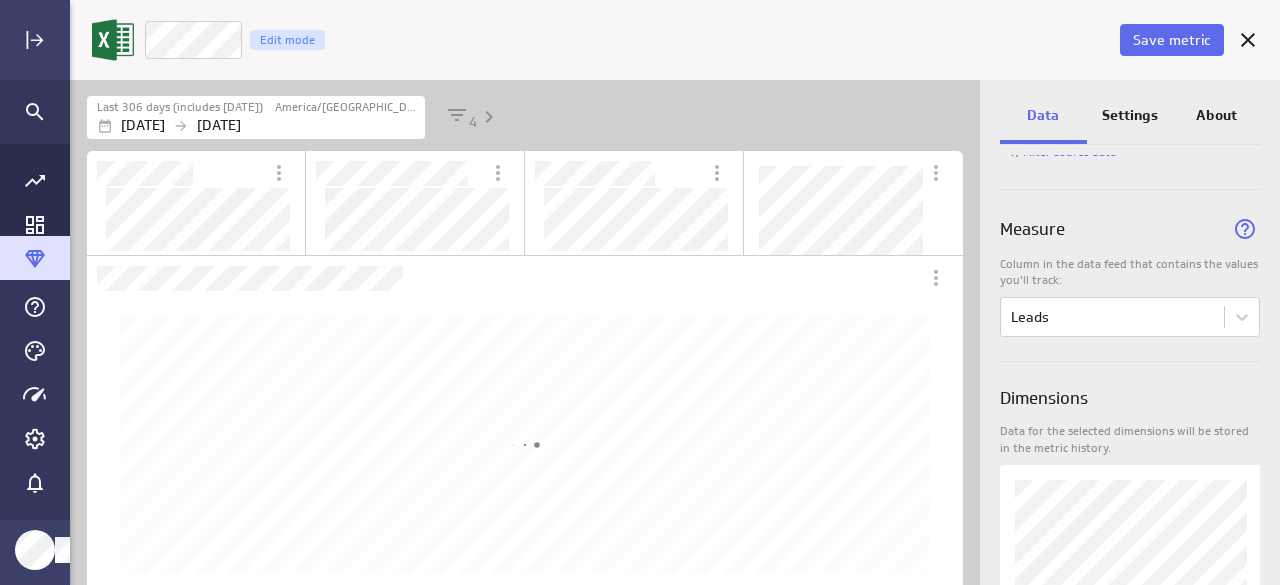 click on "Measure" at bounding box center [1130, 223] 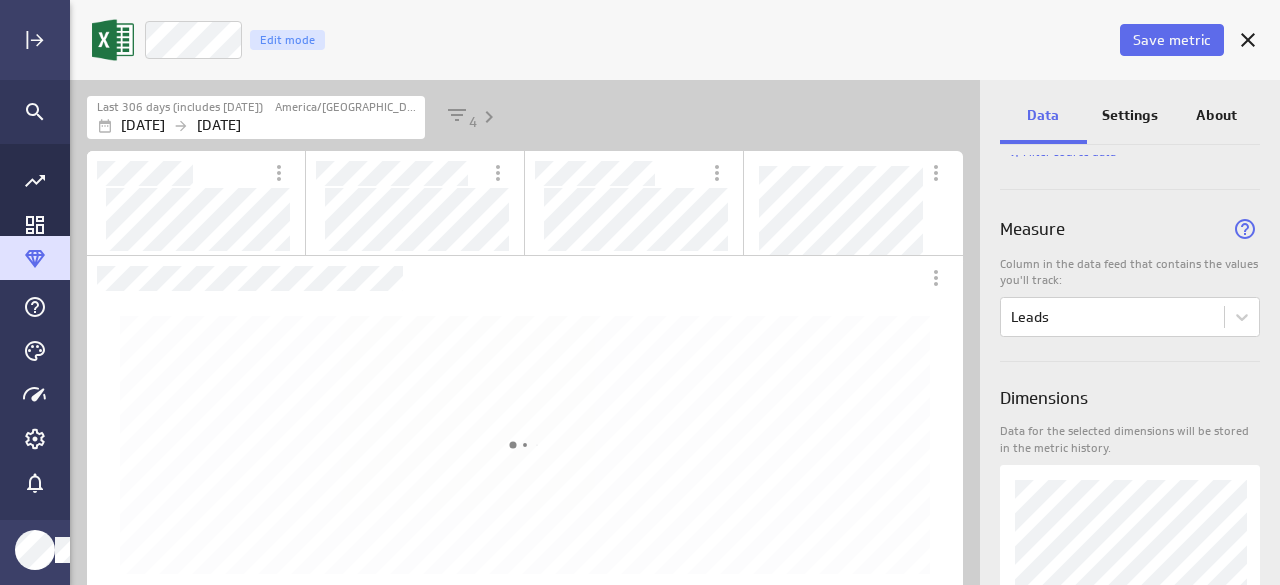 click on "Settings" at bounding box center (1130, 115) 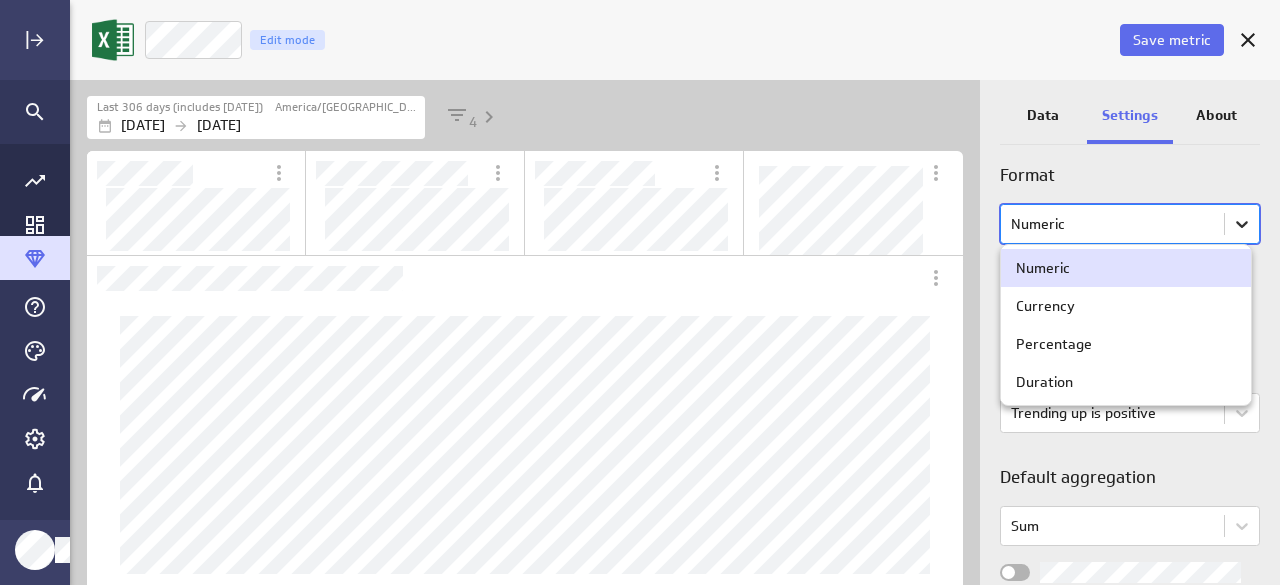 click on "Save metric Leads Edit mode Last 306 days (includes [DATE]) [GEOGRAPHIC_DATA]/[GEOGRAPHIC_DATA] [DATE] [DATE] 4 Data Settings About Date handling When visualizing multiple values within a time period: Format option Numeric focused, 1 of 4. 4 results available. Use Up and Down to choose options, press Enter to select the currently focused option, press Escape to exit the menu, press Tab to select the option and exit the menu. Numeric Decimal places Favourable trend Trending up is positive Default aggregation Sum Note: Overriding the aggregation for a metric visualization will change the meaning of the data shown. (no message) PowerMetrics Assistant Hey saiwariya. I’m your PowerMetrics Assistant. If I can’t answer your question, try searching in our  Help Center  (that’s what I do!) You can also contact the  Support Team . How can I help you [DATE]?
Numeric Currency Percentage Duration" at bounding box center [640, 292] 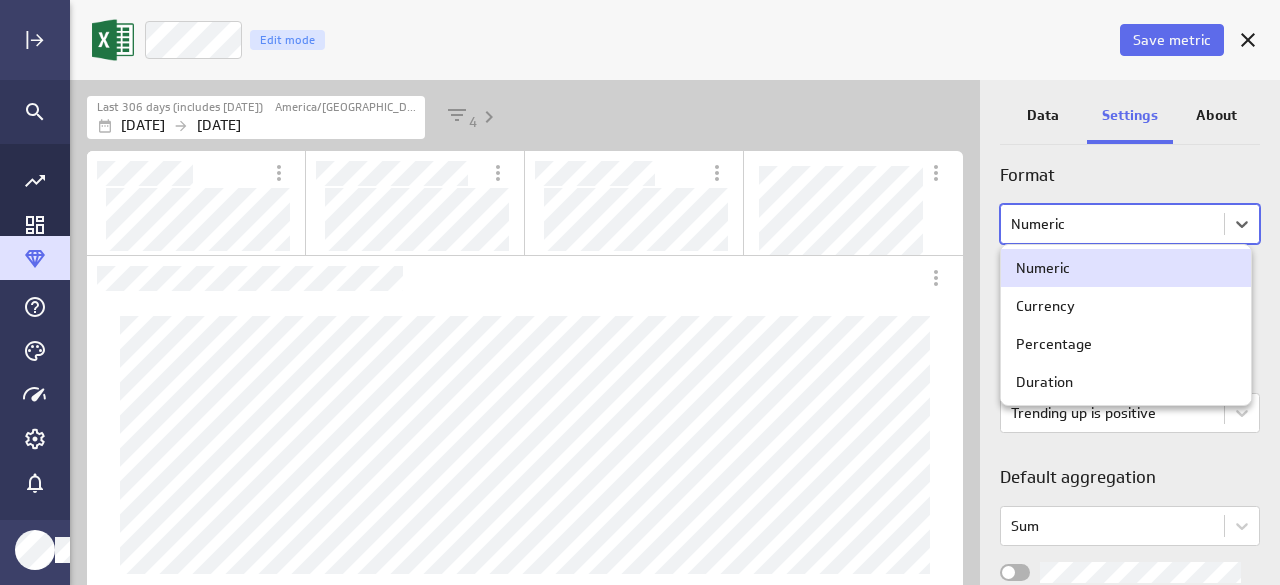 click on "Numeric" at bounding box center [1126, 268] 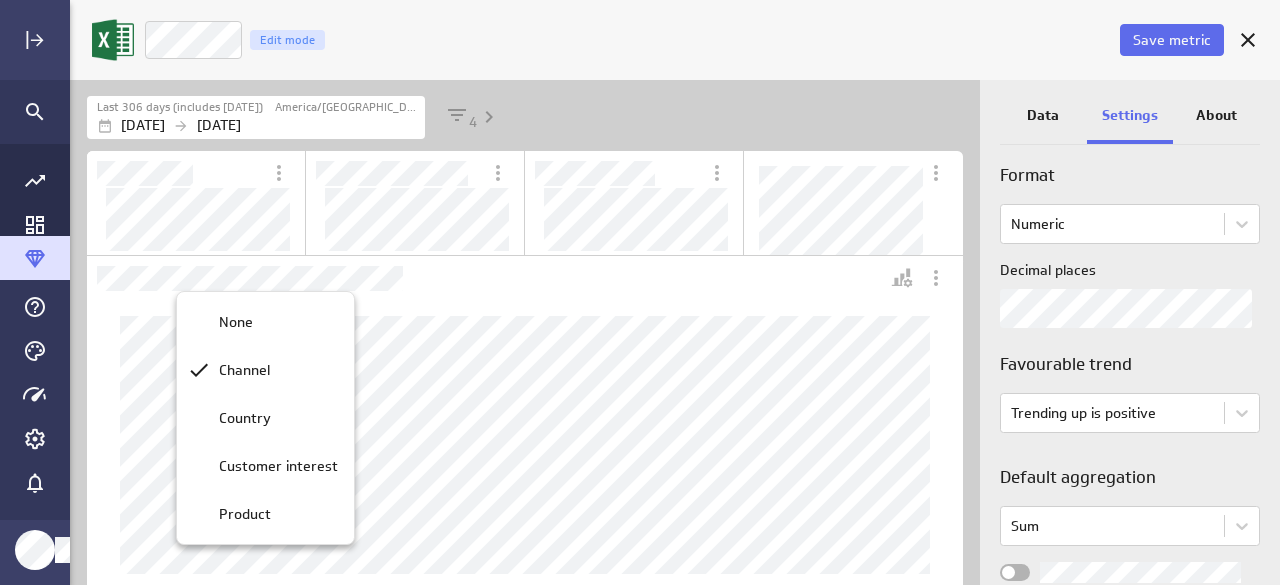 click at bounding box center [640, 292] 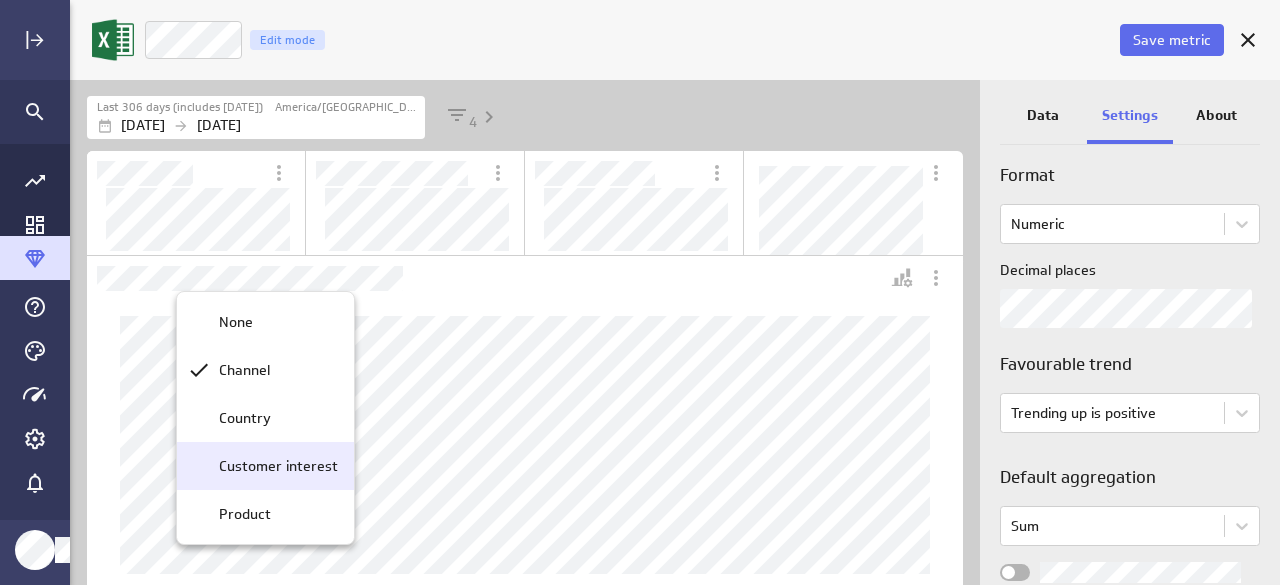 click on "Customer interest" at bounding box center [278, 466] 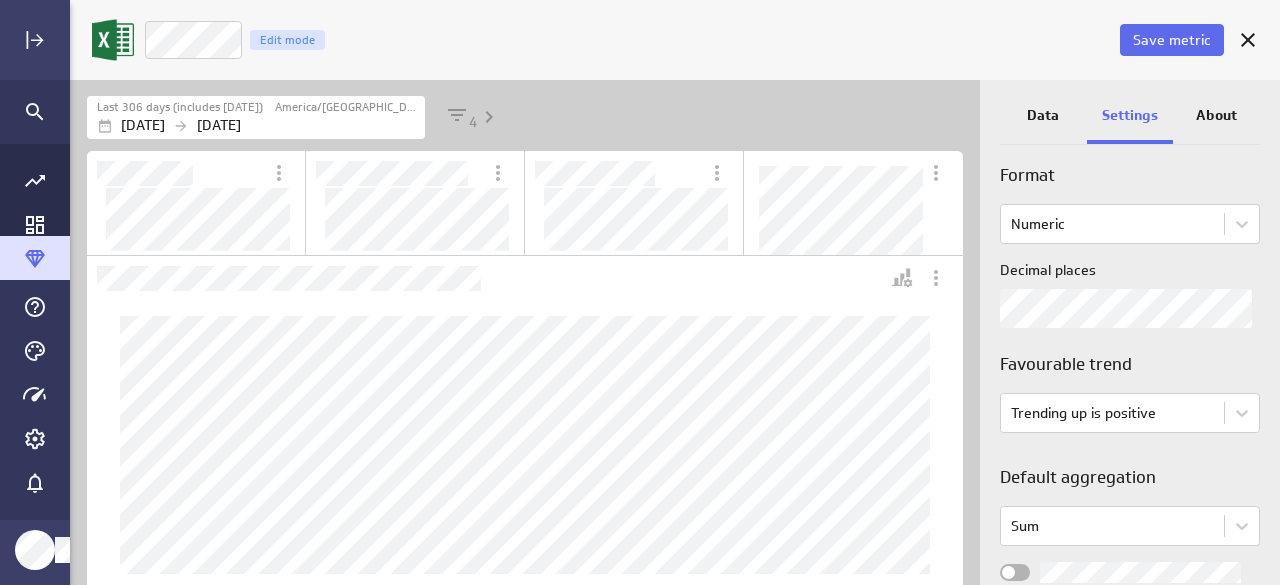click at bounding box center [640, 292] 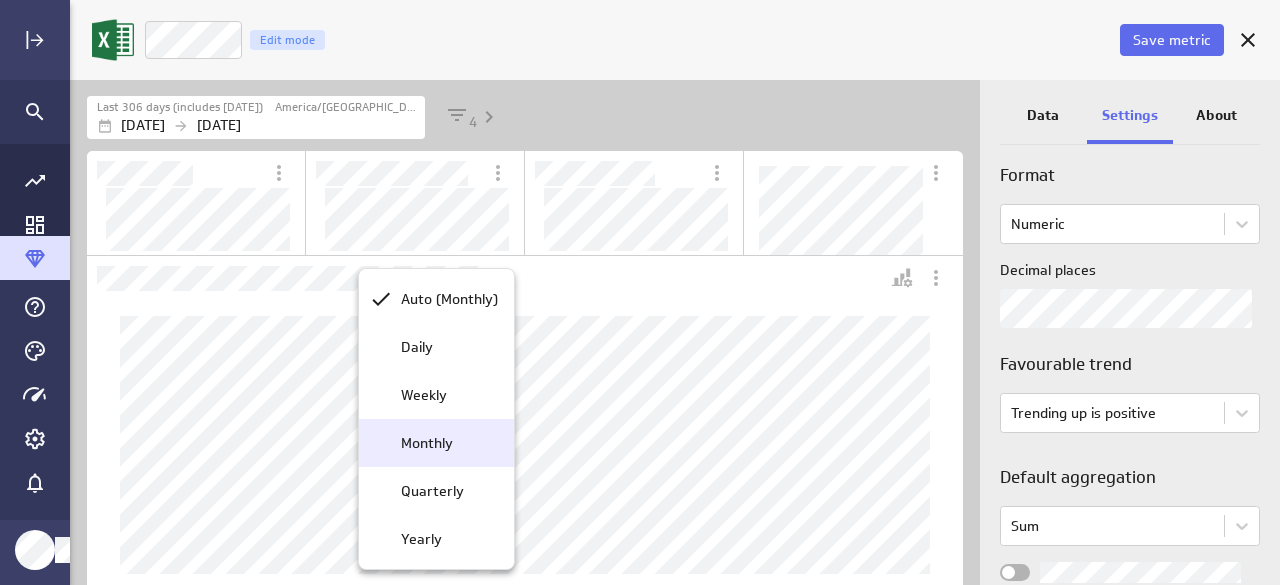 click on "Monthly" at bounding box center [427, 443] 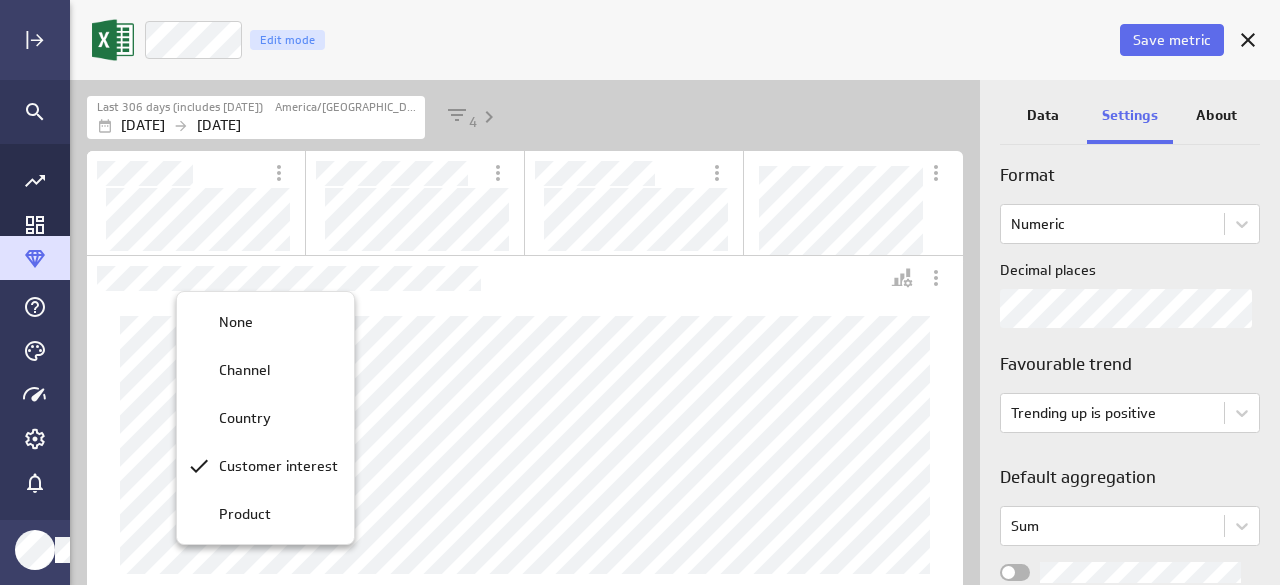 click at bounding box center [640, 292] 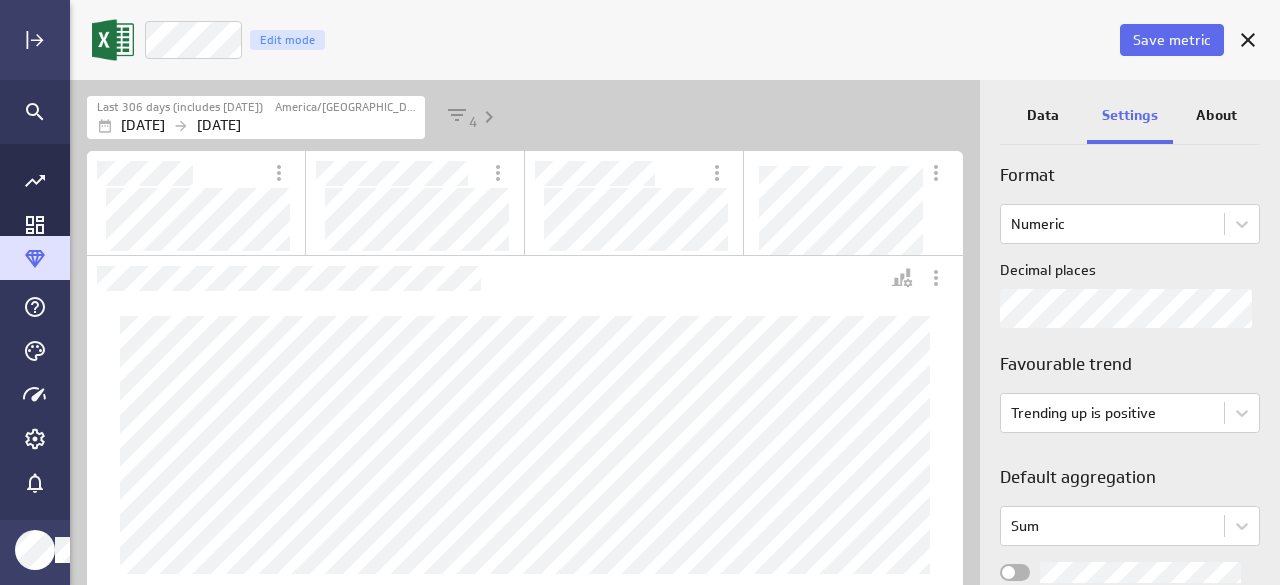 click on "Data" at bounding box center [1043, 115] 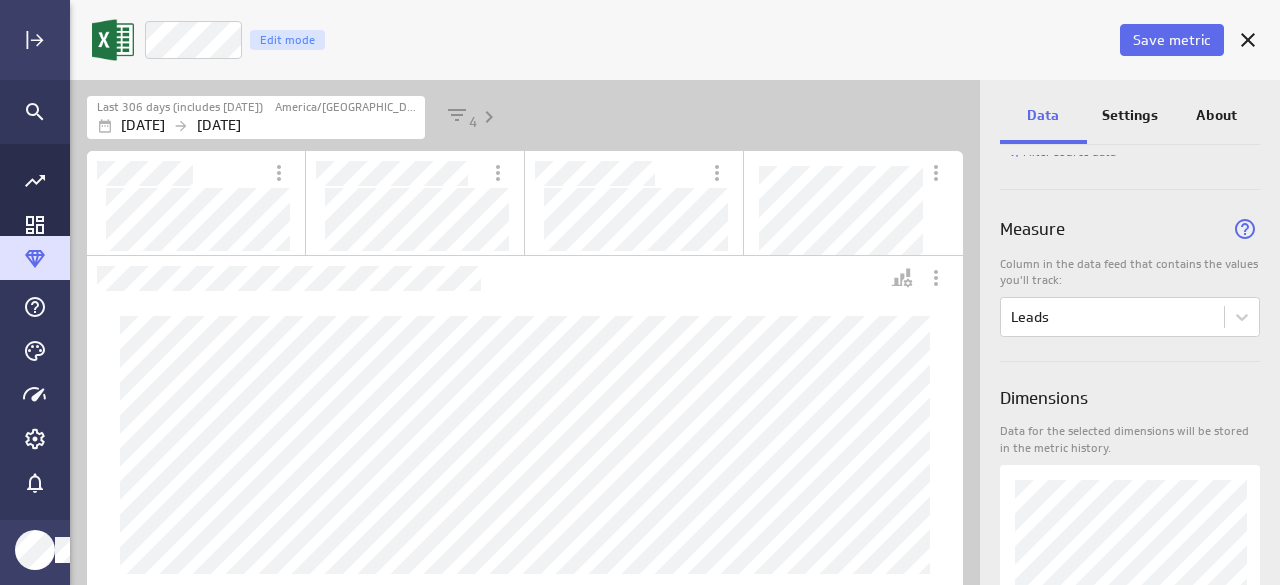 click on "Settings" at bounding box center [1130, 117] 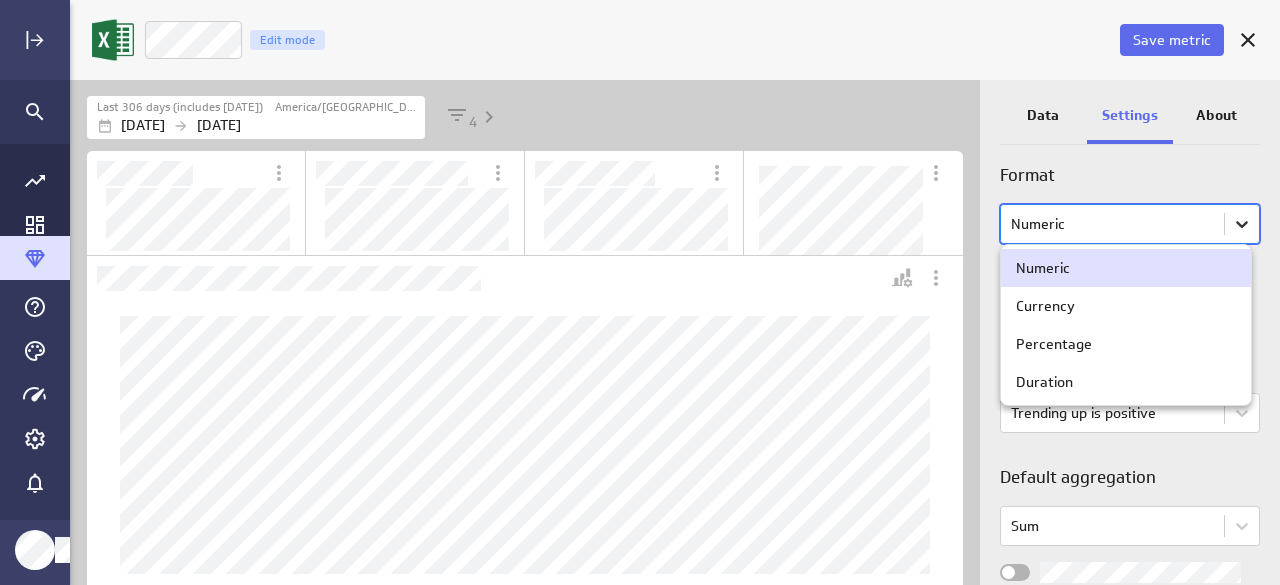 click on "Save metric Leads Edit mode Last 306 days (includes [DATE]) [GEOGRAPHIC_DATA]/[GEOGRAPHIC_DATA] [DATE] [DATE] 4 Data Settings About Date handling When visualizing multiple values within a time period: Format option Numeric focused, 1 of 4. 4 results available. Use Up and Down to choose options, press Enter to select the currently focused option, press Escape to exit the menu, press Tab to select the option and exit the menu. Numeric Decimal places Favourable trend Trending up is positive Default aggregation Sum Note: Overriding the aggregation for a metric visualization will change the meaning of the data shown. (no message) PowerMetrics Assistant Hey saiwariya. I’m your PowerMetrics Assistant. If I can’t answer your question, try searching in our  Help Center  (that’s what I do!) You can also contact the  Support Team . How can I help you [DATE]?
Created with Highcharts 9.0.1 Numeric Currency Percentage Duration" at bounding box center [640, 292] 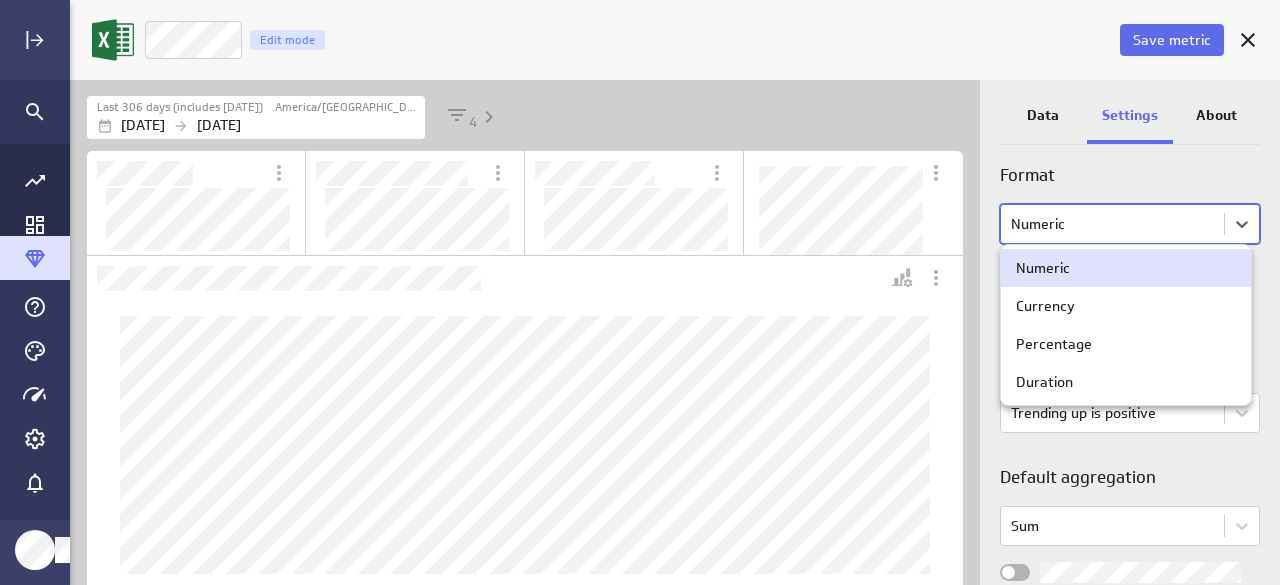 click on "Numeric" at bounding box center (1126, 268) 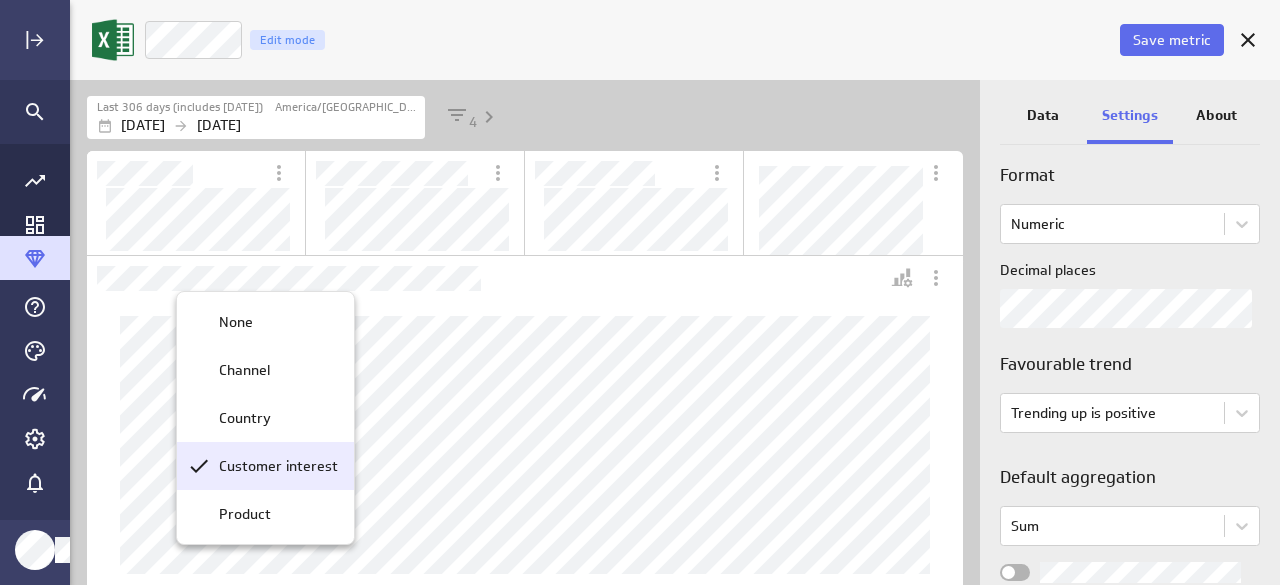 click on "Customer interest" at bounding box center [278, 466] 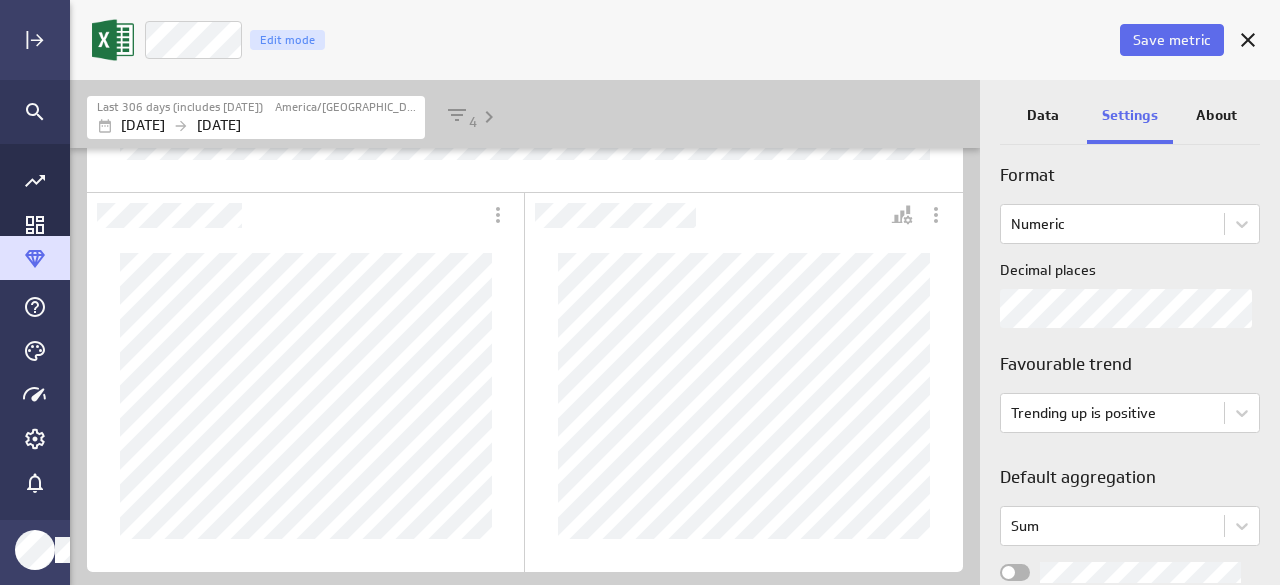 scroll, scrollTop: 0, scrollLeft: 0, axis: both 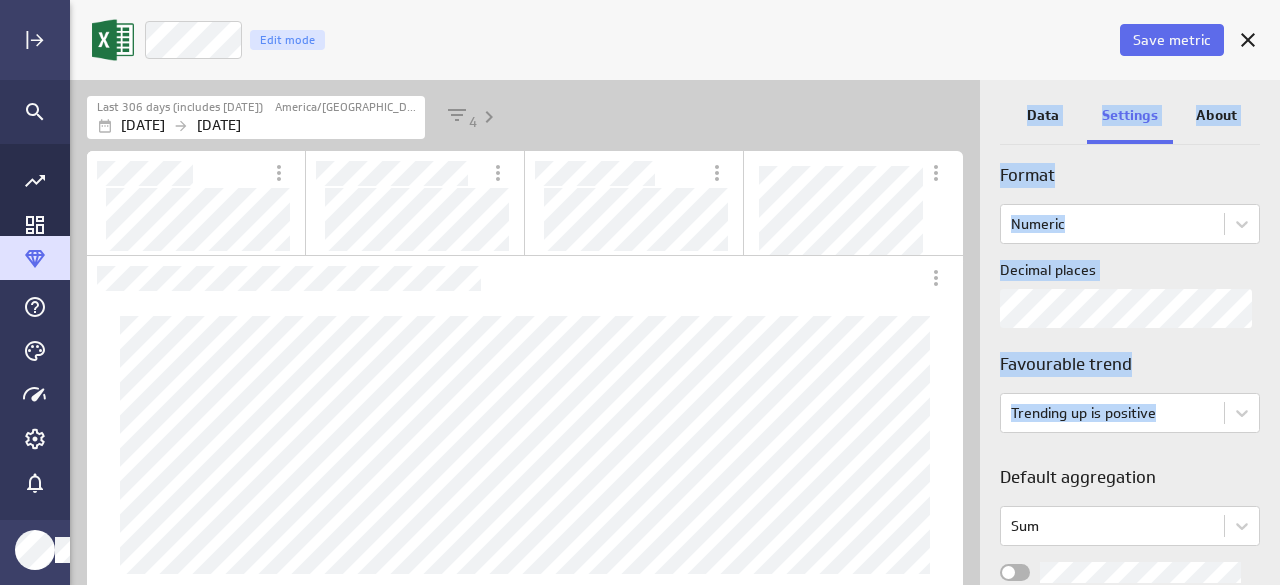 drag, startPoint x: 971, startPoint y: 341, endPoint x: 988, endPoint y: 454, distance: 114.27161 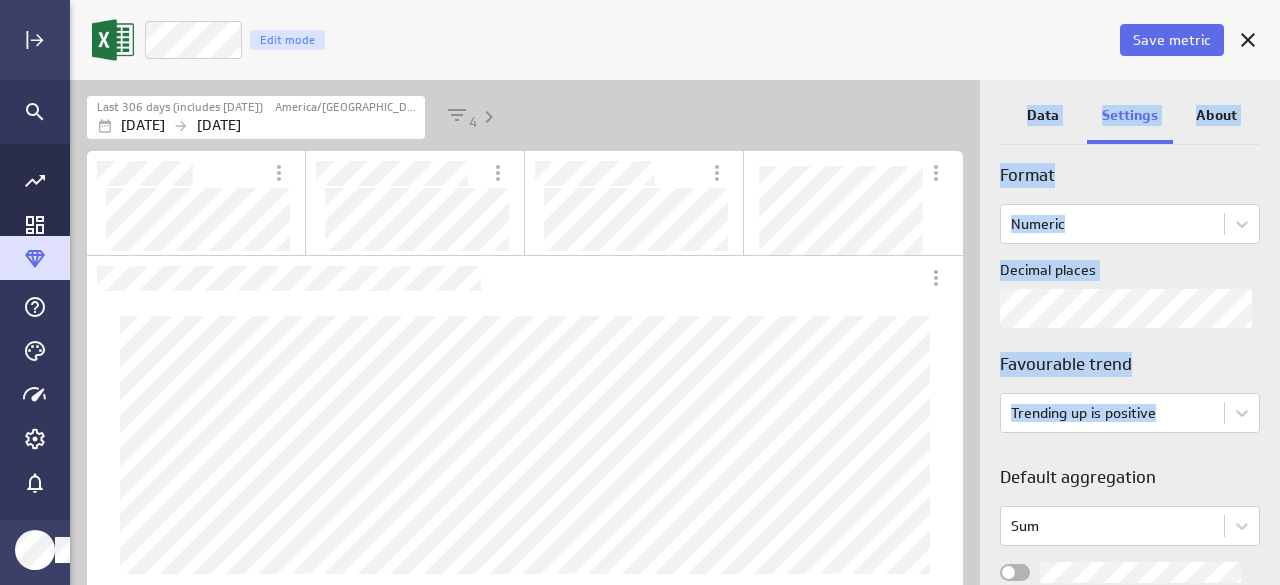 scroll, scrollTop: 382, scrollLeft: 0, axis: vertical 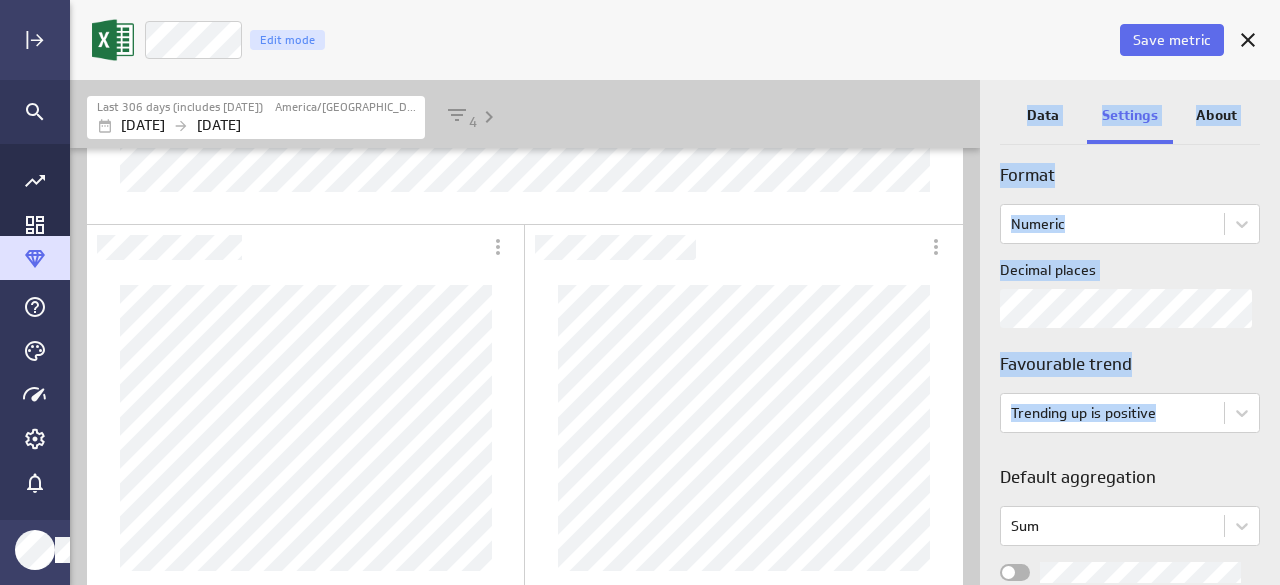 click at bounding box center [525, 72] 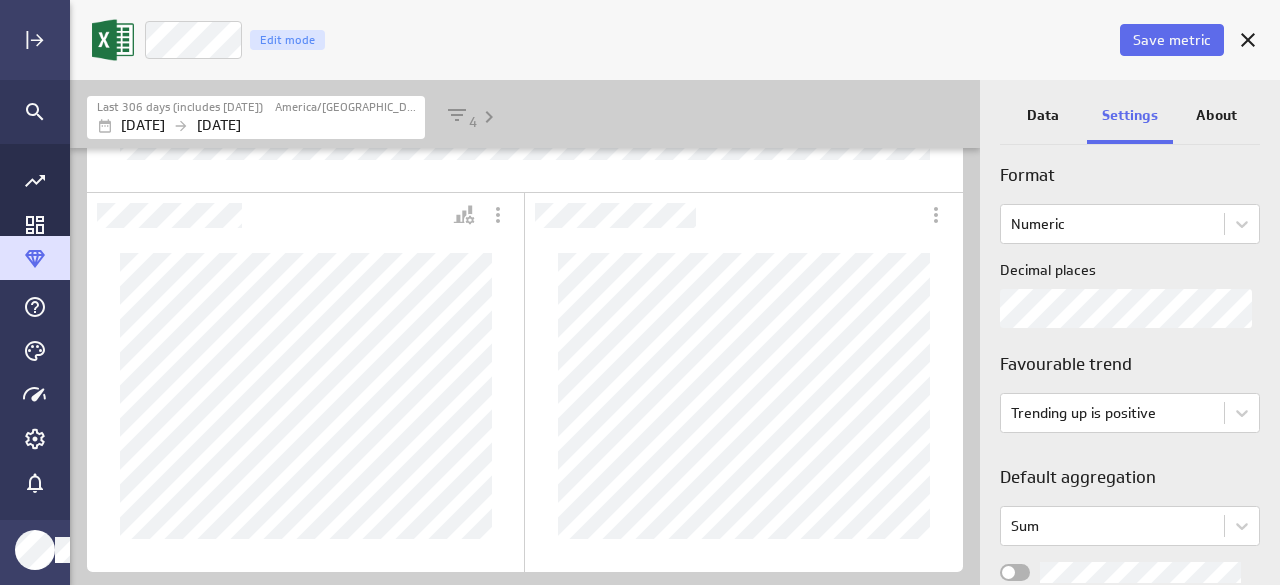 scroll, scrollTop: 0, scrollLeft: 0, axis: both 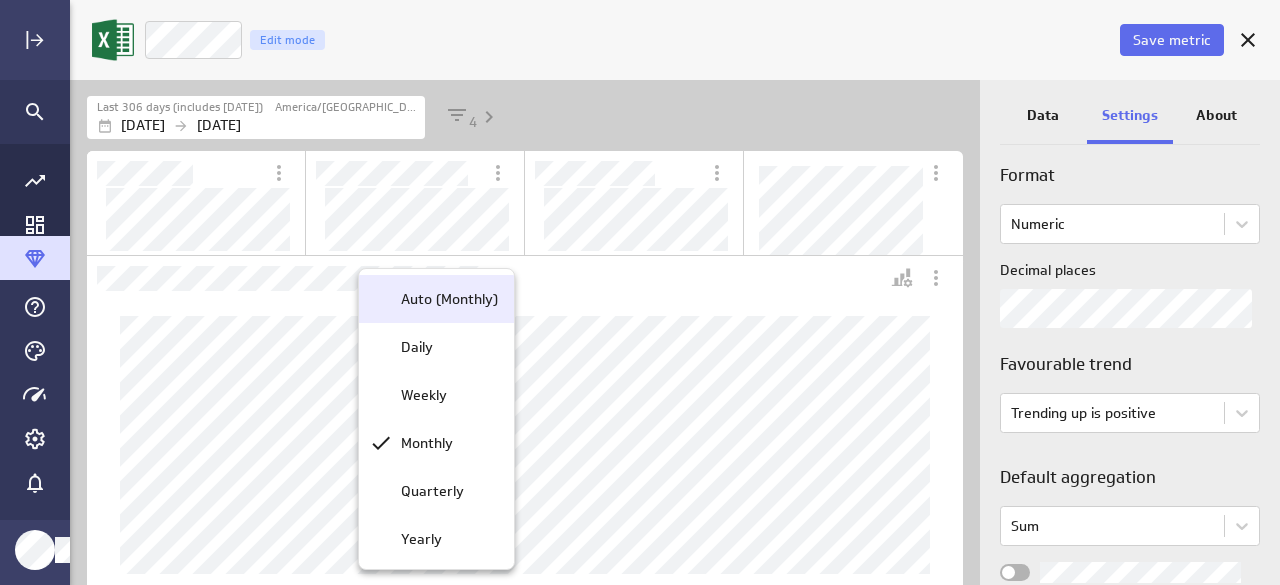 click on "Auto (Monthly)" at bounding box center [449, 299] 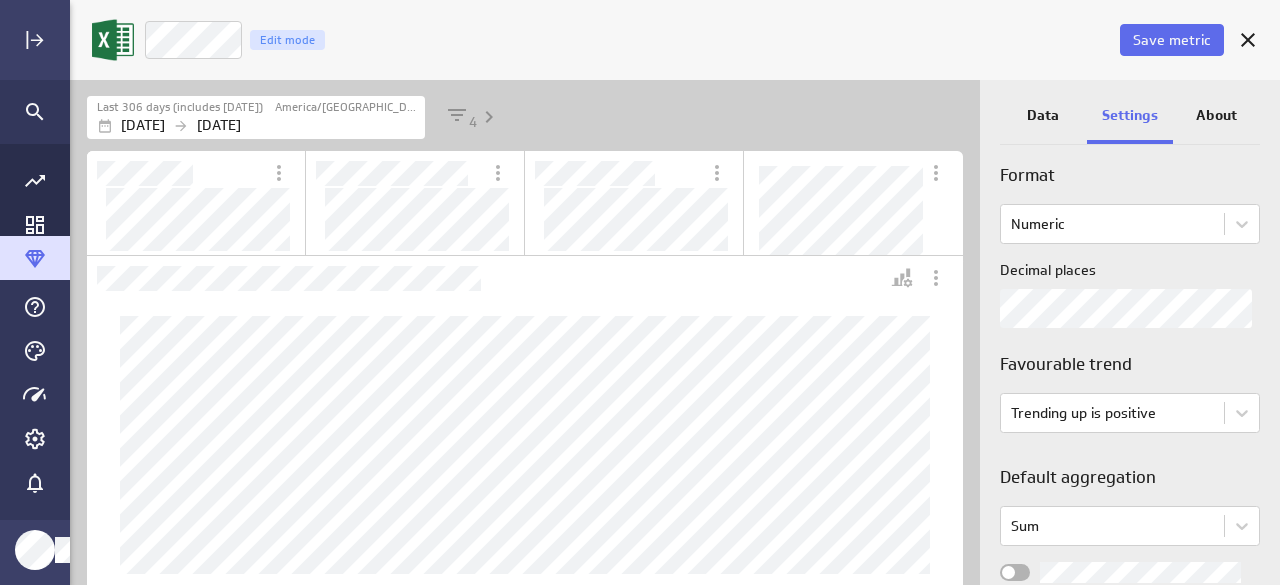click at bounding box center (486, 278) 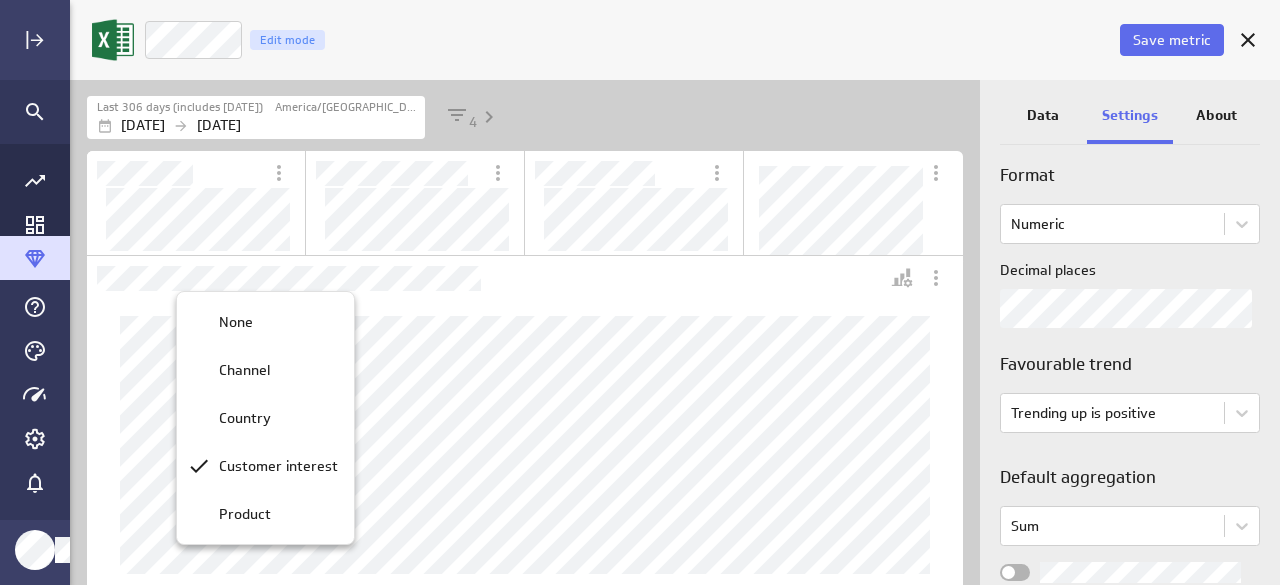 click at bounding box center [640, 292] 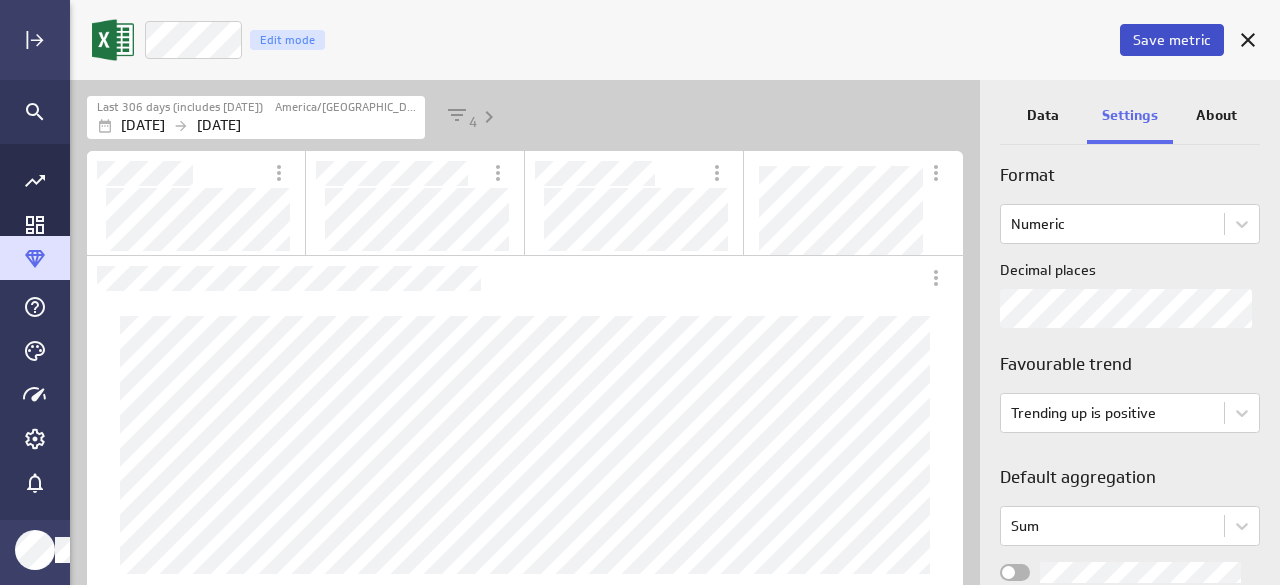 click on "Save metric" at bounding box center (1172, 40) 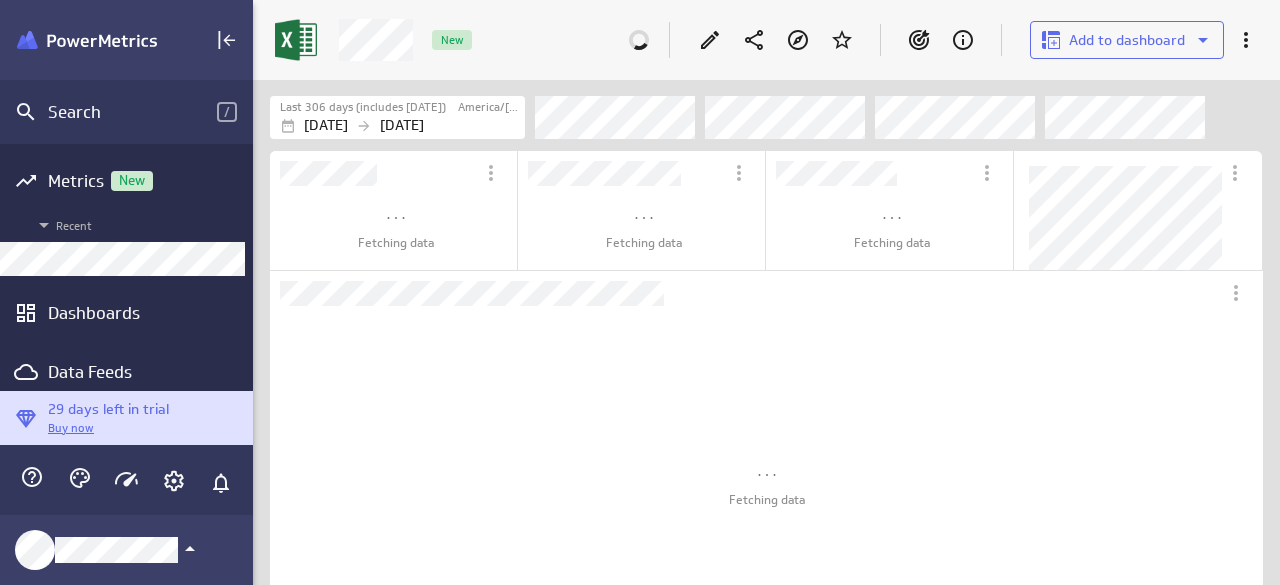 scroll, scrollTop: 616, scrollLeft: 1058, axis: both 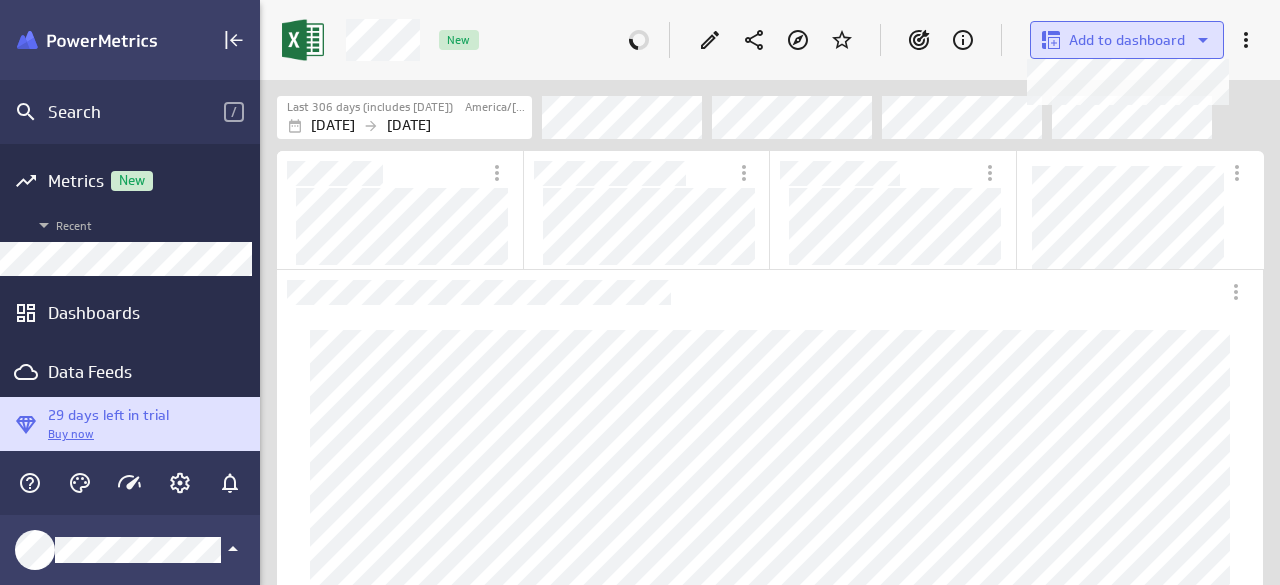 click on "Add to dashboard" at bounding box center (1127, 40) 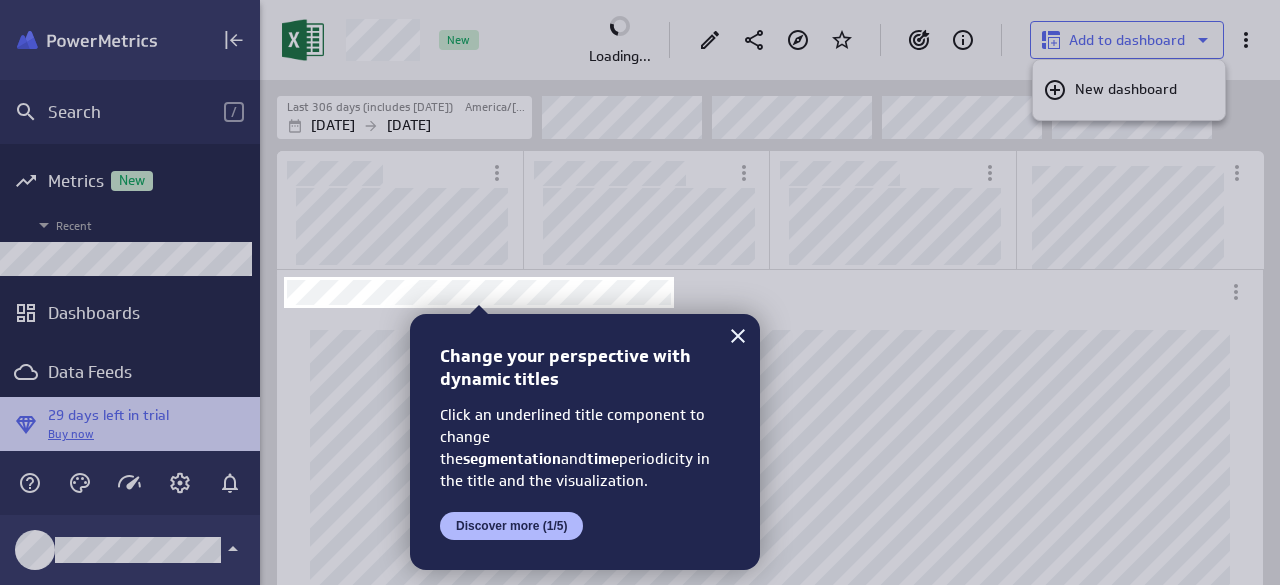 click at bounding box center [977, 292] 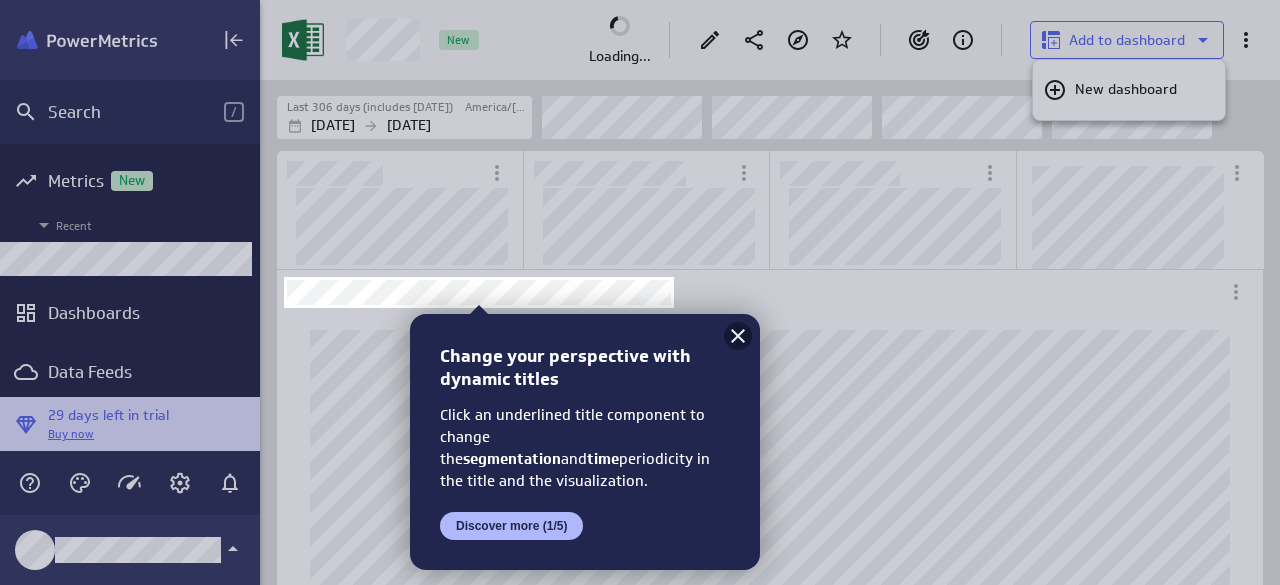 click 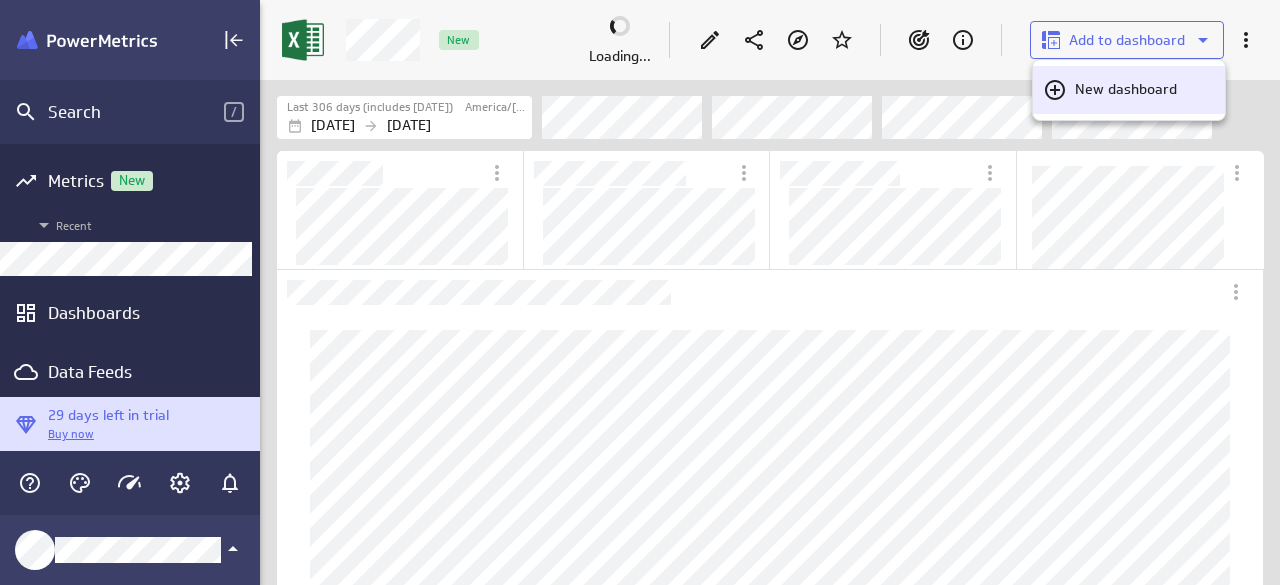 click on "New dashboard" at bounding box center (1126, 89) 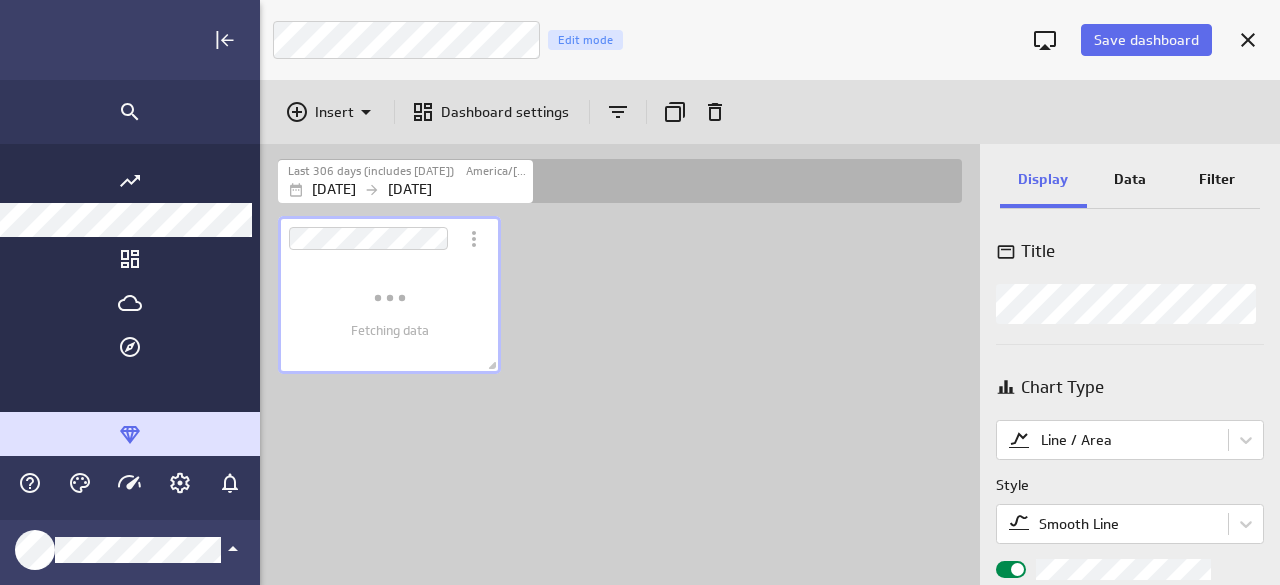 scroll, scrollTop: 9, scrollLeft: 0, axis: vertical 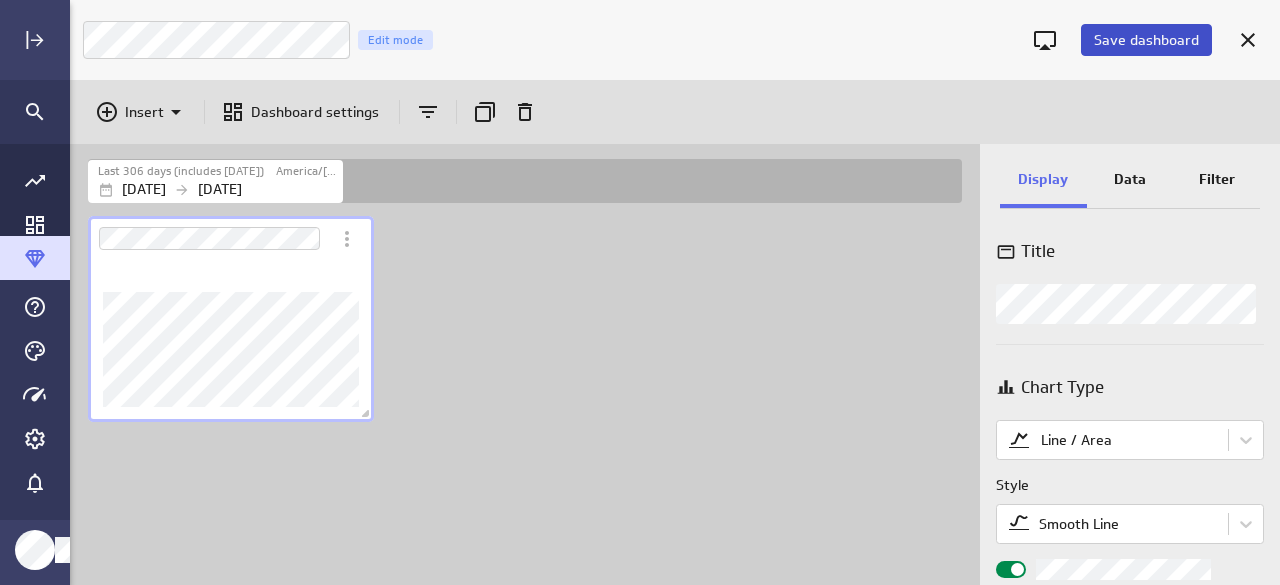 click on "Save dashboard" at bounding box center (1146, 40) 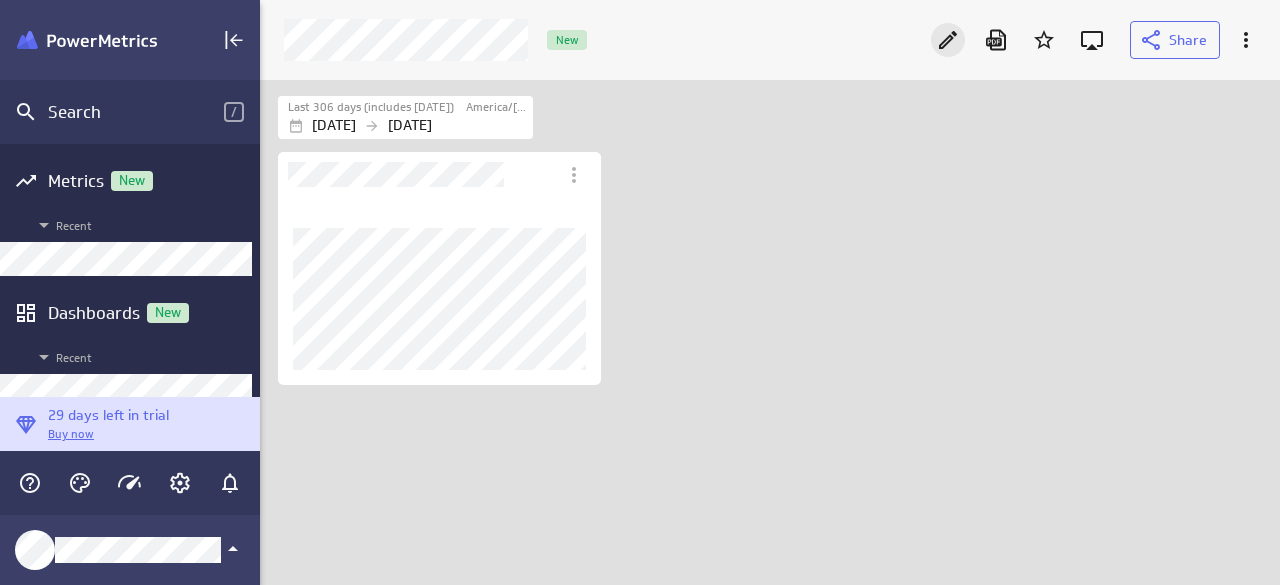 click 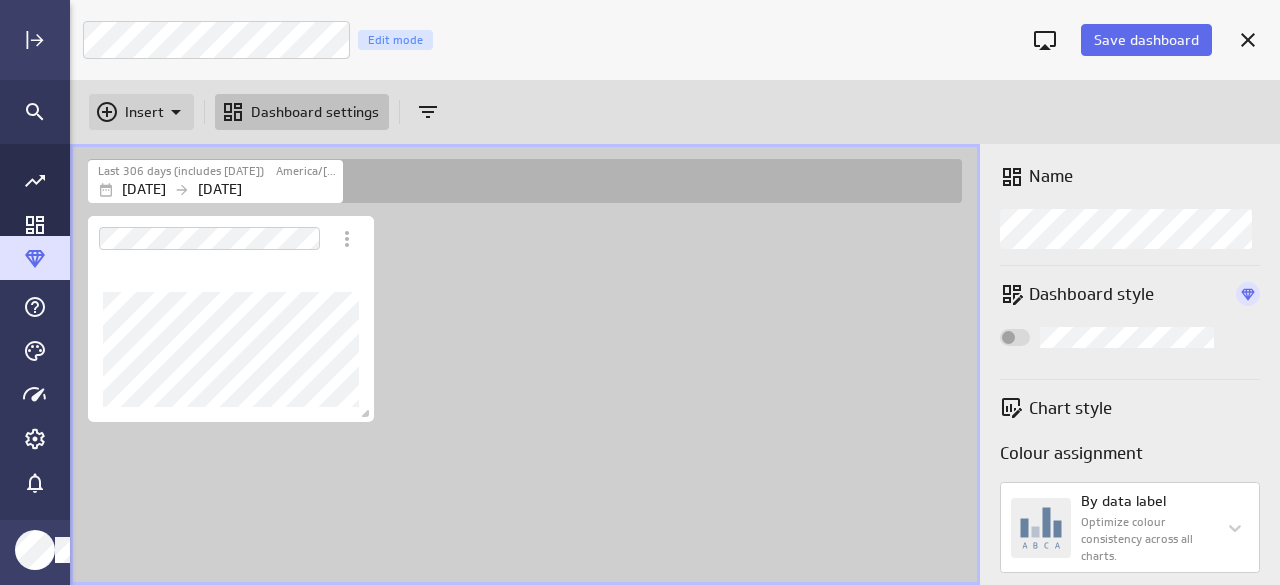 click on "Insert" at bounding box center [144, 112] 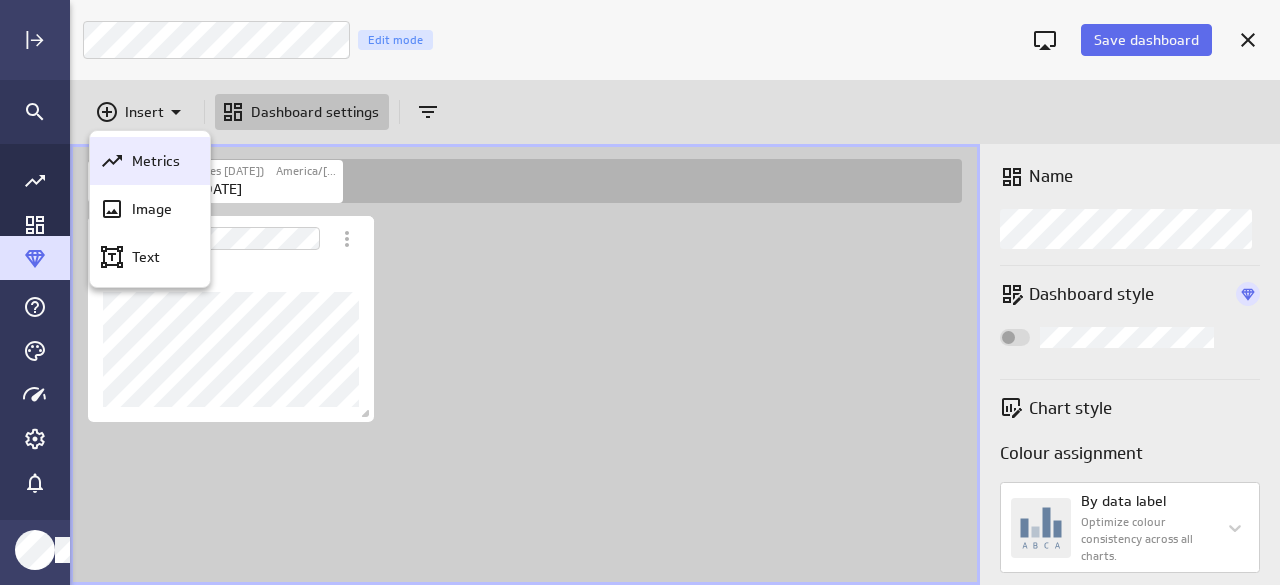 click on "Metrics" at bounding box center [156, 161] 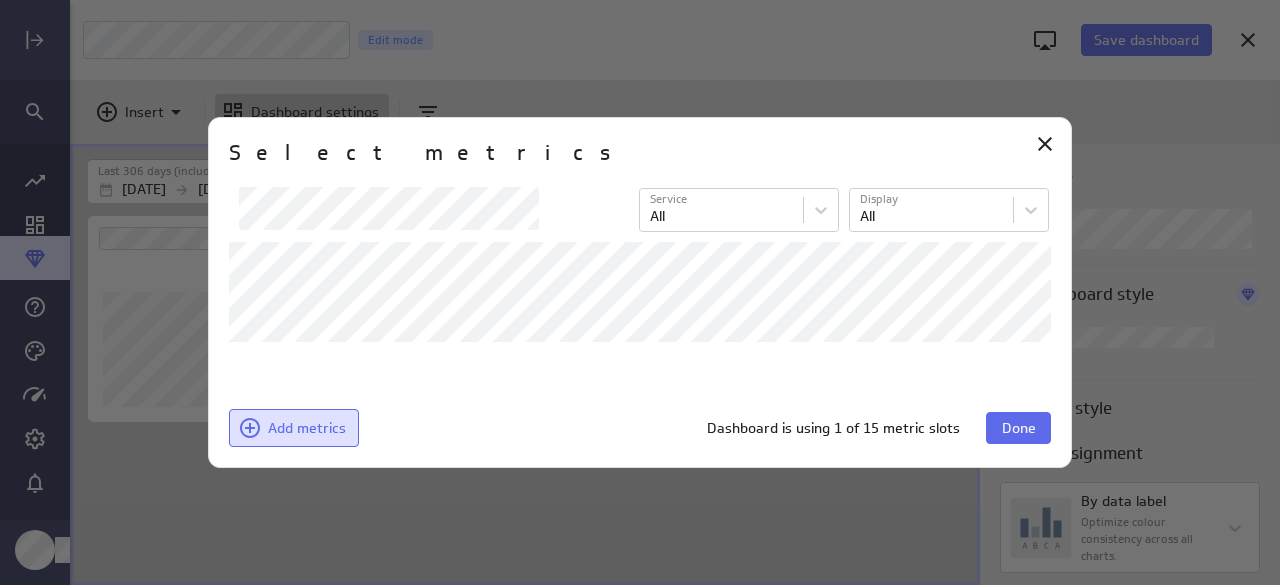 click on "Add metrics" at bounding box center [307, 428] 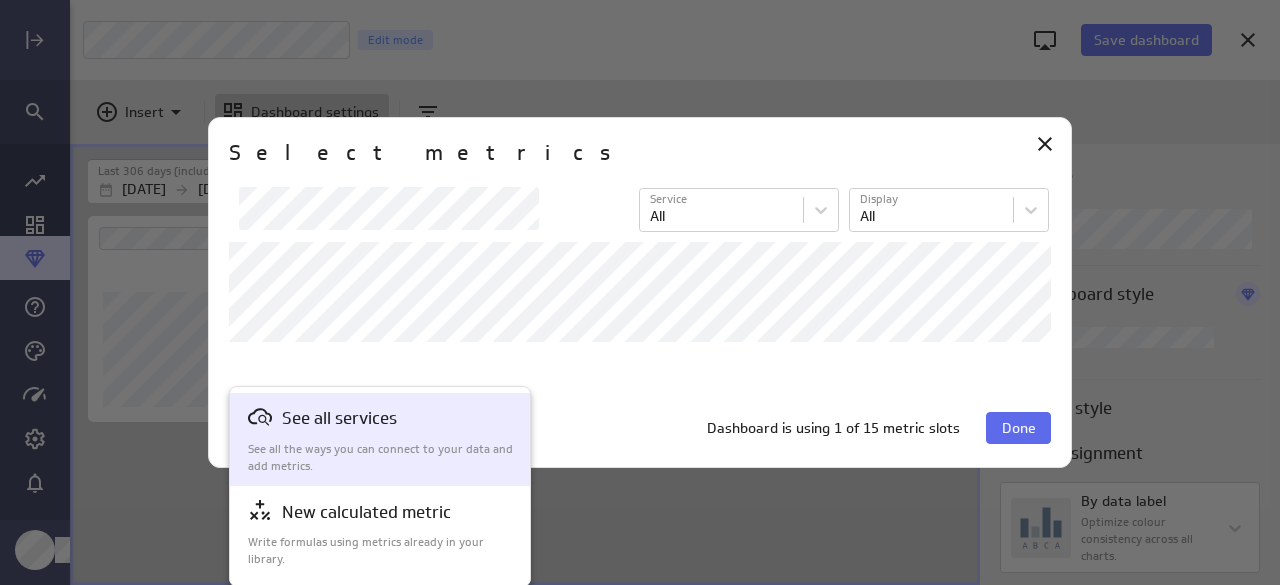 click on "See all the ways you can connect to your data and add metrics." at bounding box center (381, 458) 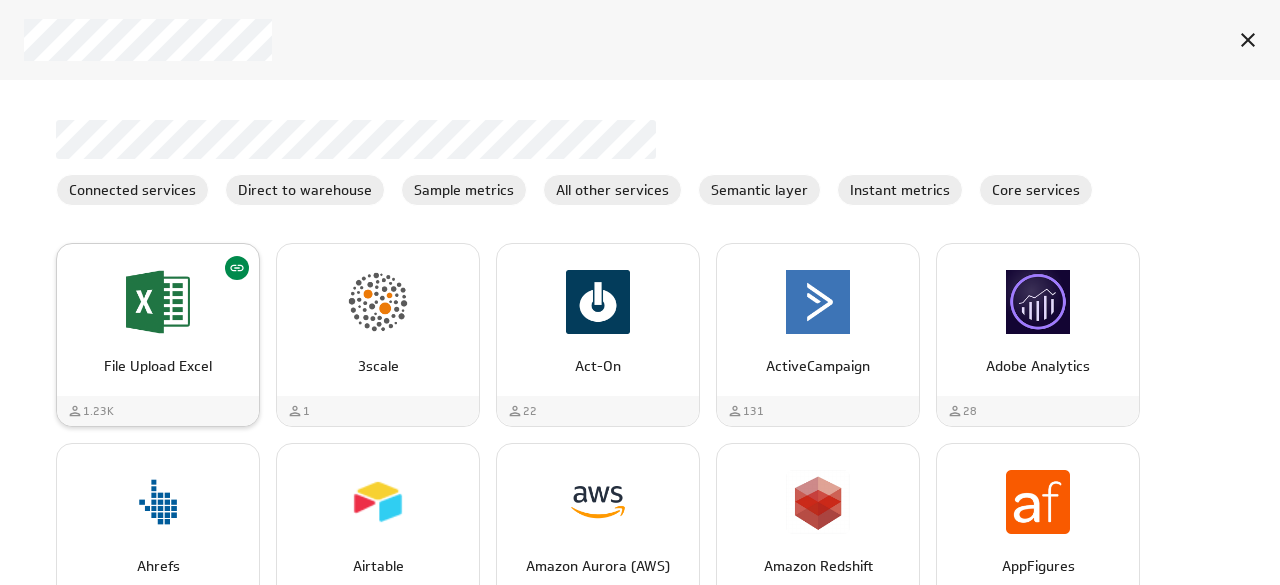 click on "File Upload Excel" at bounding box center [158, 358] 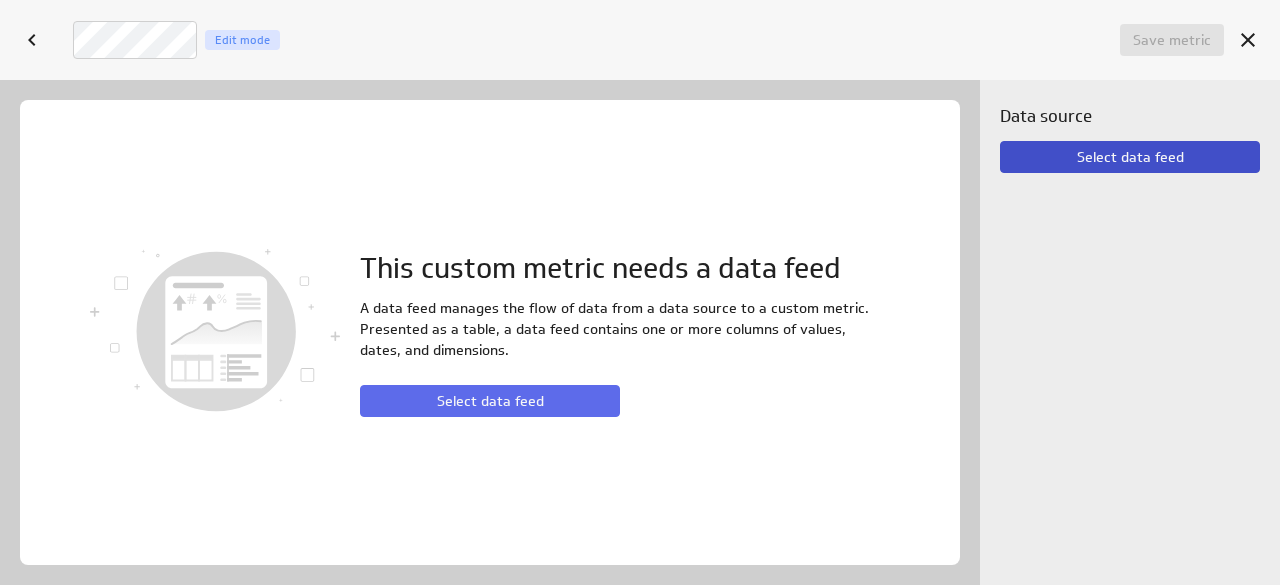 click on "Select data feed" at bounding box center [1130, 157] 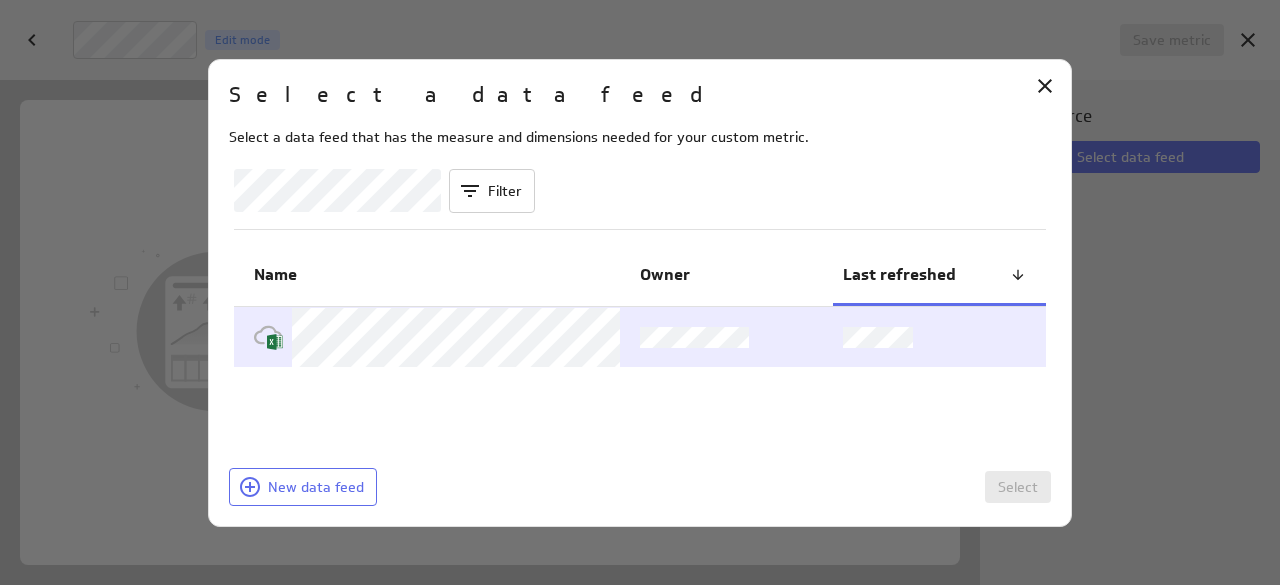 click at bounding box center (939, 337) 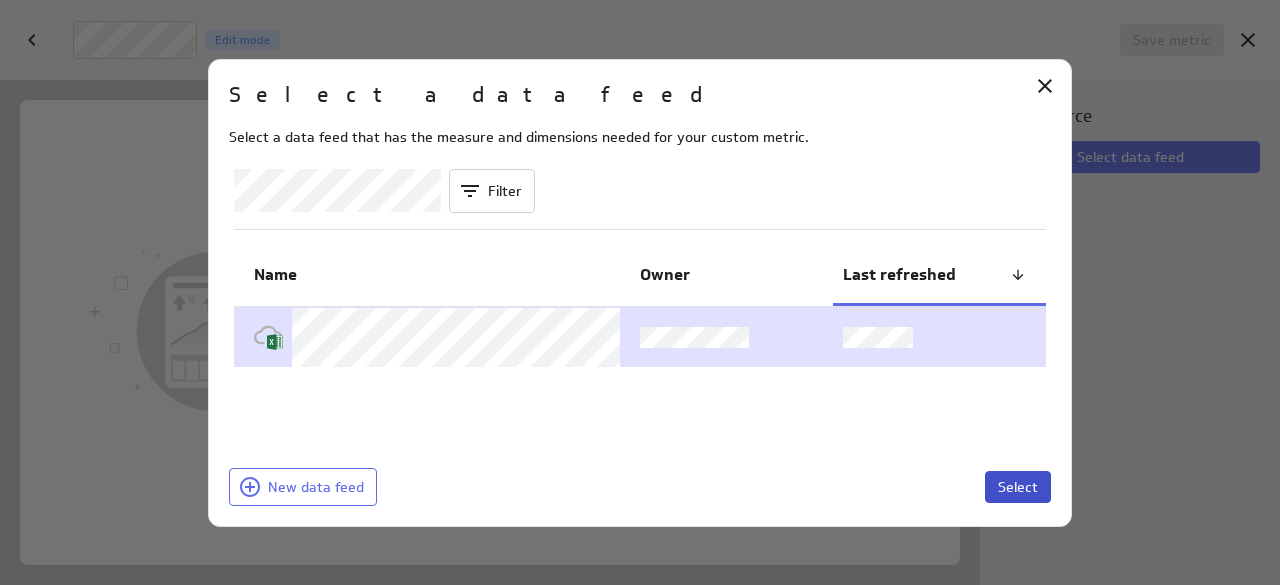 click on "Select" at bounding box center [1018, 487] 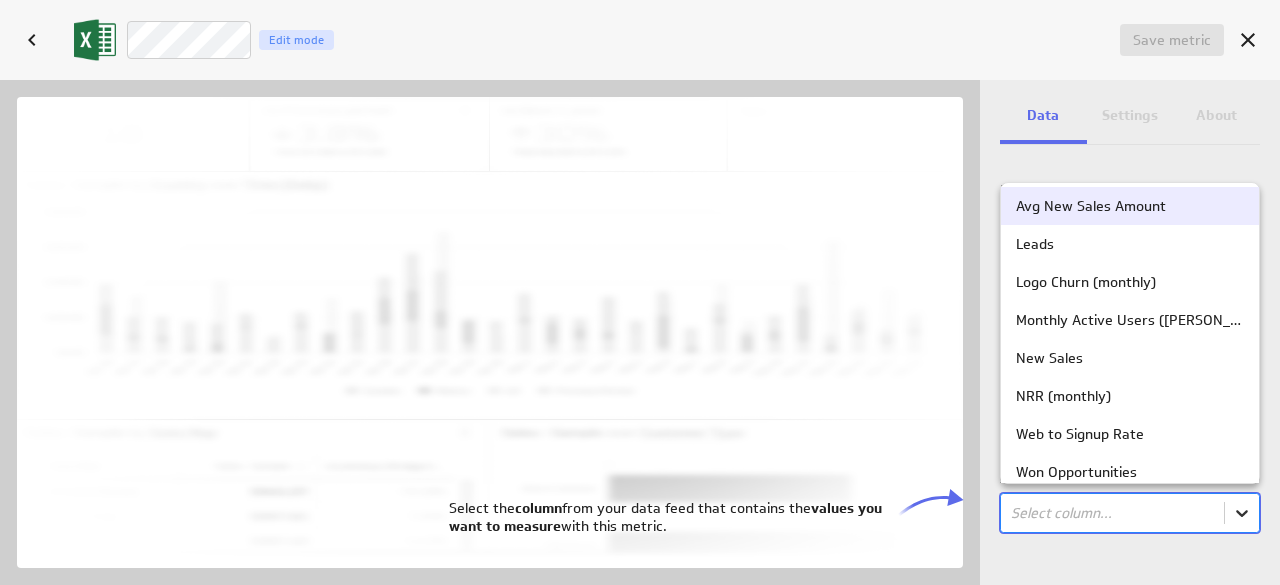 click on "Save dashboard Untitled Dashboard Edit mode Insert Dashboard settings Last 306 days (includes [DATE]) [GEOGRAPHIC_DATA]/[GEOGRAPHIC_DATA] [DATE] [DATE]   Name   Dashboard style   Chart style   Colour assignment By data label Optimize colour consistency across all charts.   Custom chart colours   No custom chart colours added (no message) PowerMetrics Assistant Hey saiwariya. I’m your PowerMetrics Assistant. If I can’t answer your question, try searching in our  Help Center  (that’s what I do!) You can also contact the  Support Team . How can I help you [DATE]?
Save metric Untitled Edit mode Data Settings About Data source Data is automatically retrieved and stored for this metric from the following data feed: Filter source data Measure Column in the data feed that contains the values you'll track: Select column... Select the  column  from your data feed that contains the  values you want to measure  with this metric. Avg New Sales Amount Leads New Sales Channel" at bounding box center (640, 292) 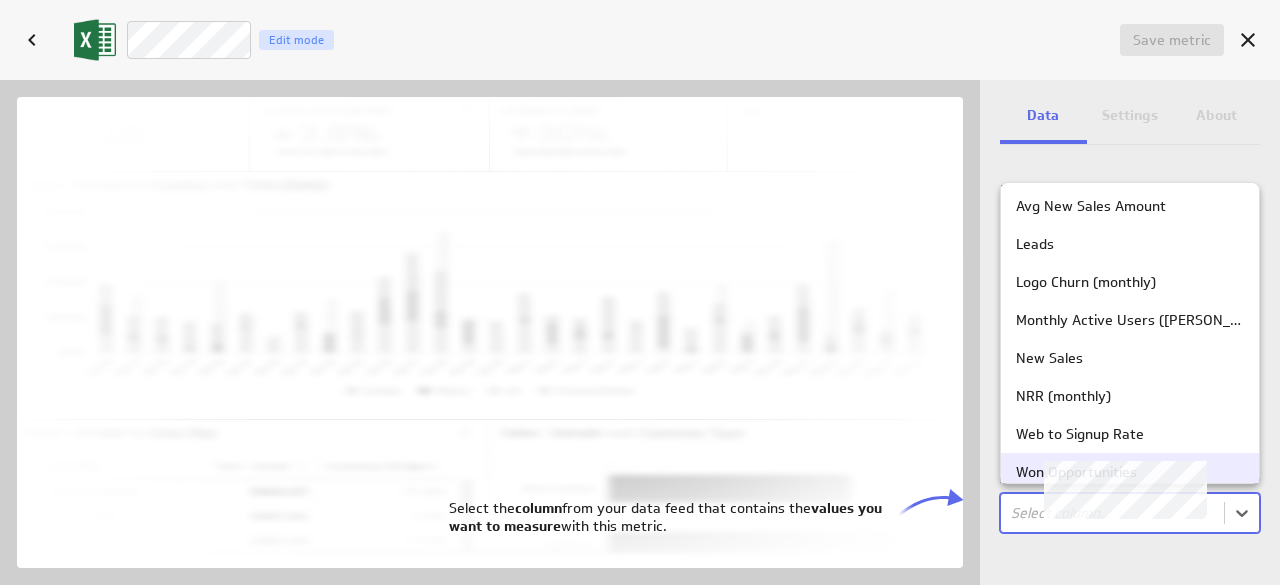 scroll, scrollTop: 20, scrollLeft: 0, axis: vertical 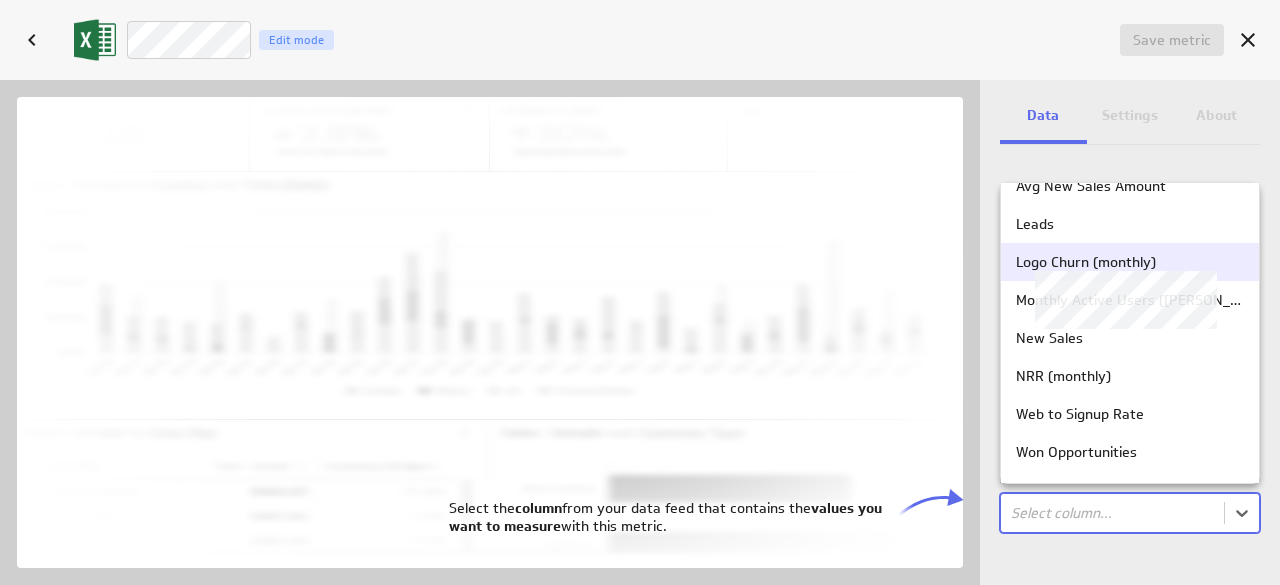 click on "Logo Churn (monthly)" at bounding box center [1086, 262] 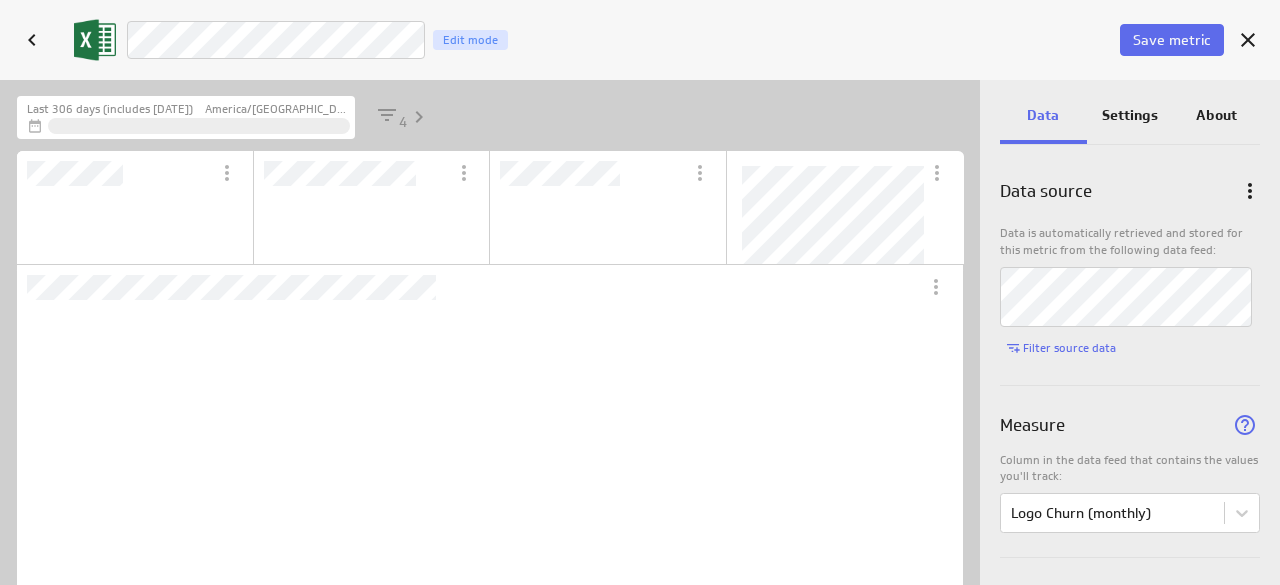 scroll, scrollTop: 10, scrollLeft: 10, axis: both 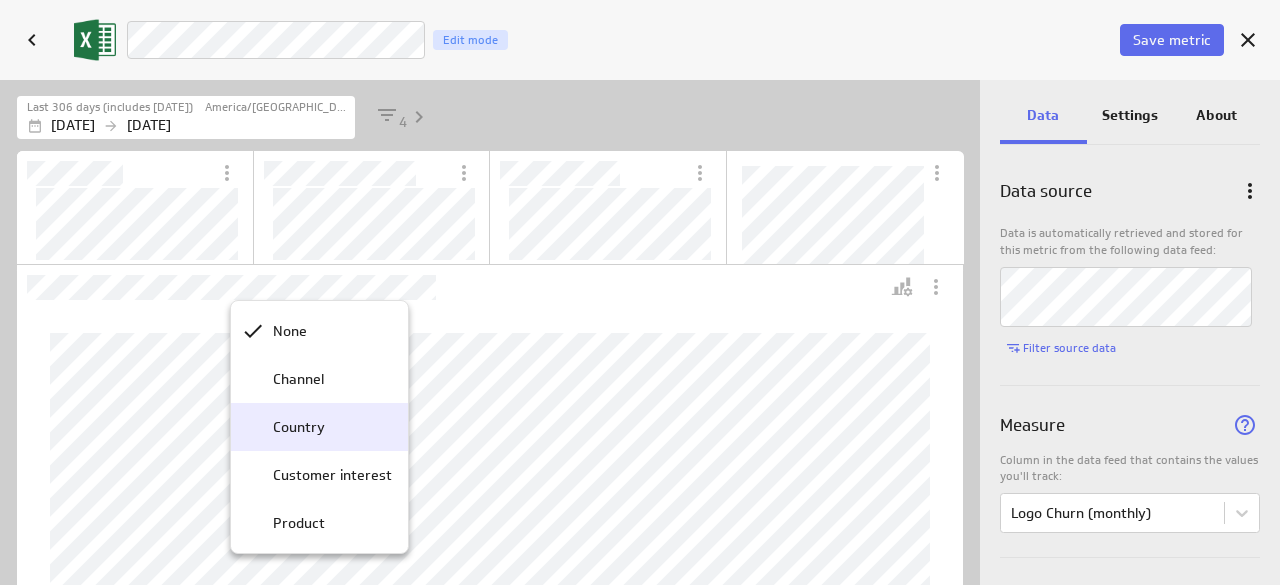 click on "Country" at bounding box center (319, 427) 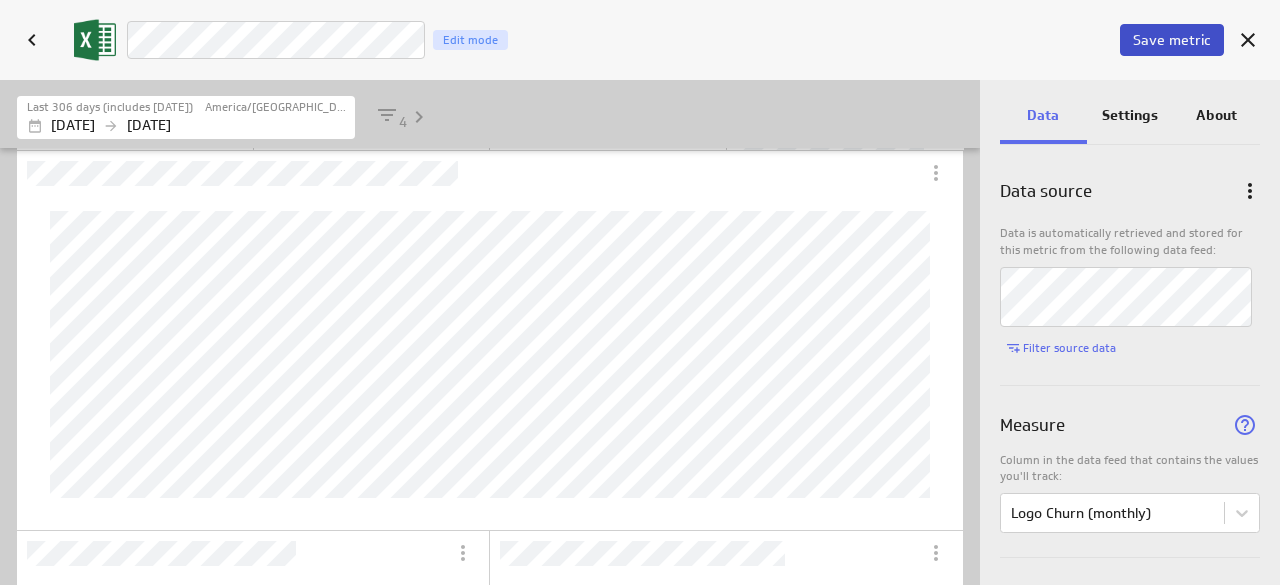 click on "Save metric" at bounding box center [1172, 40] 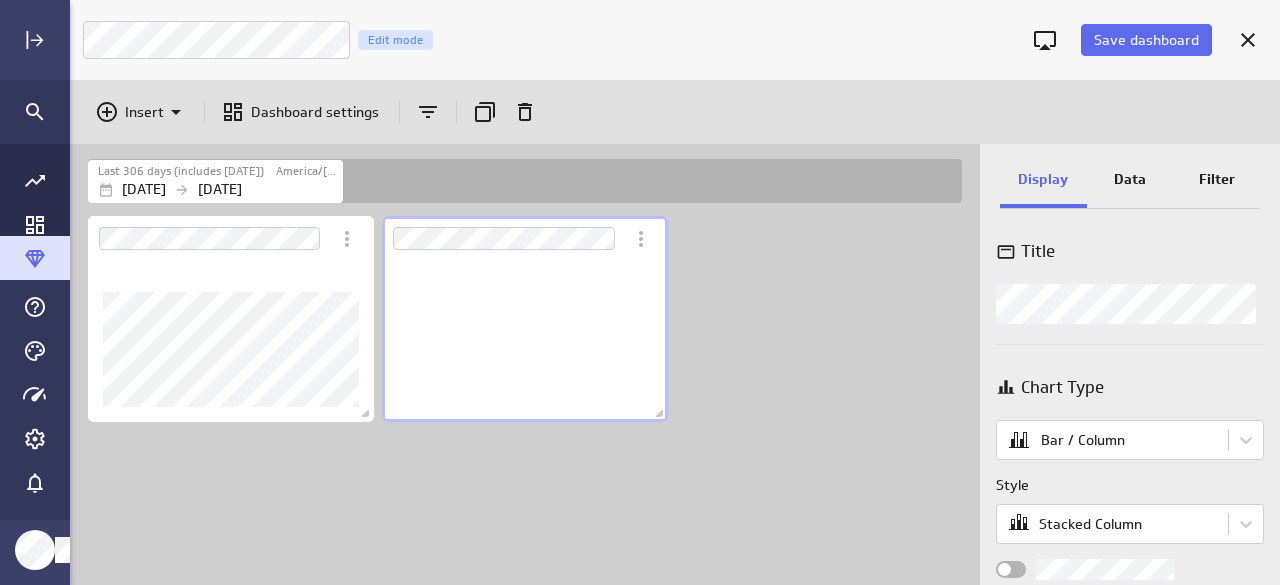 scroll, scrollTop: 10, scrollLeft: 10, axis: both 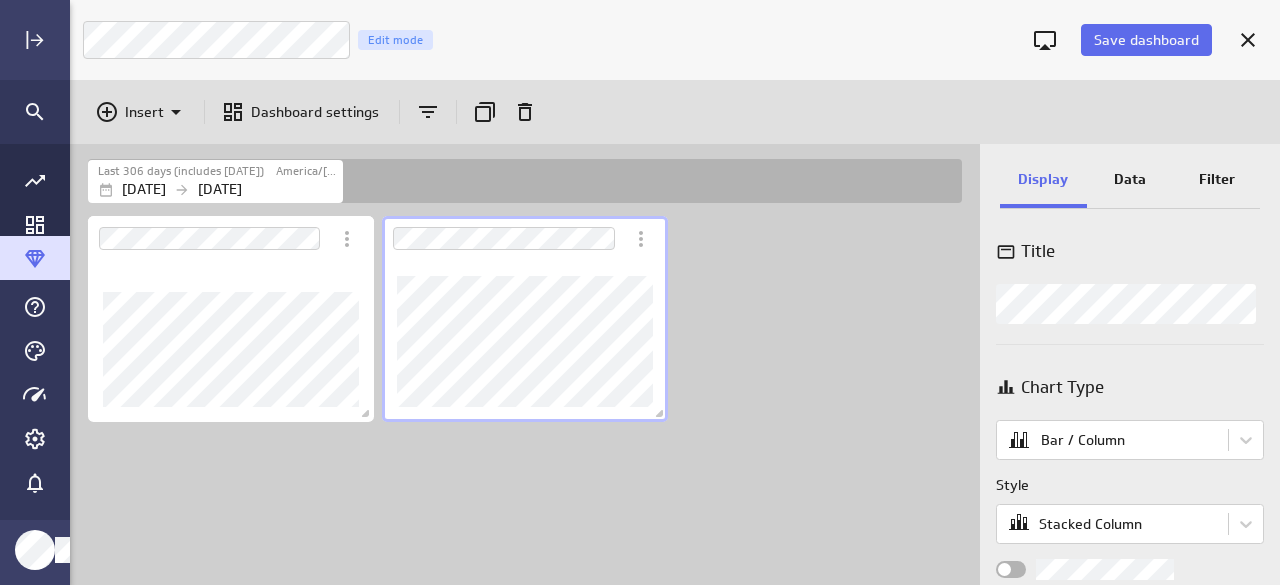 click on "Save dashboard" at bounding box center (1146, 40) 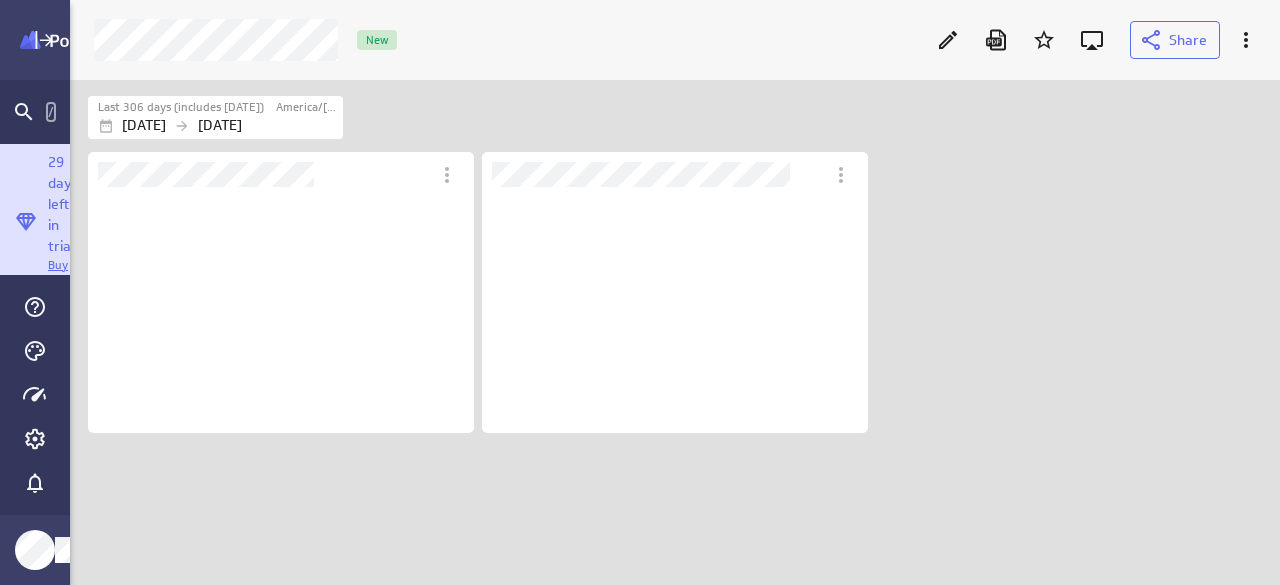 scroll, scrollTop: 10, scrollLeft: 17, axis: both 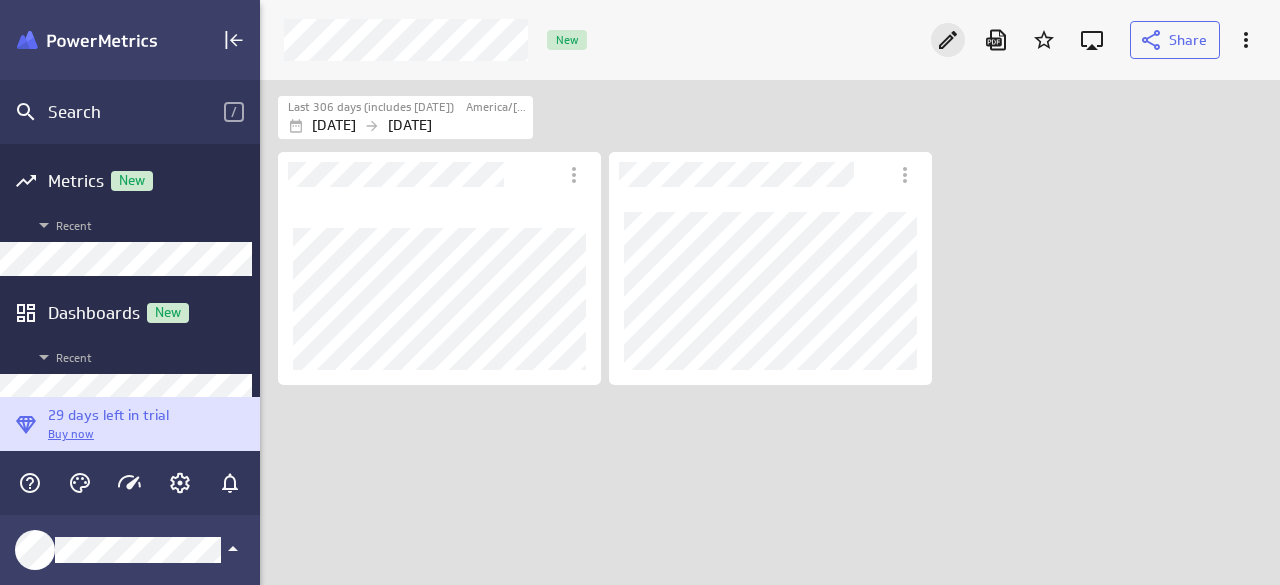 click 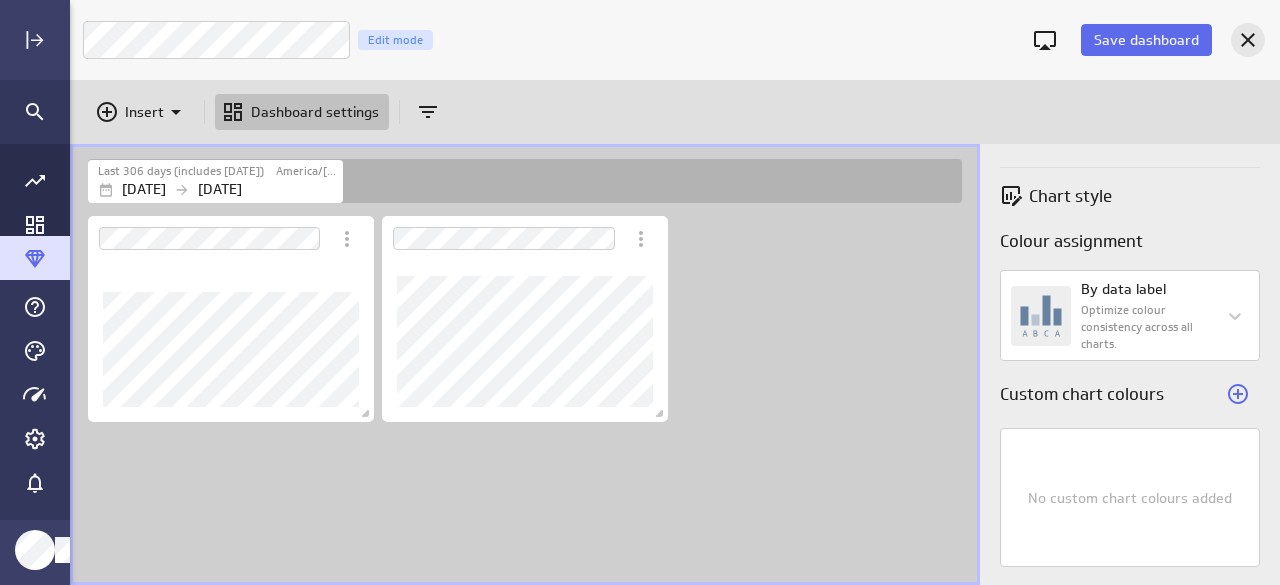 click 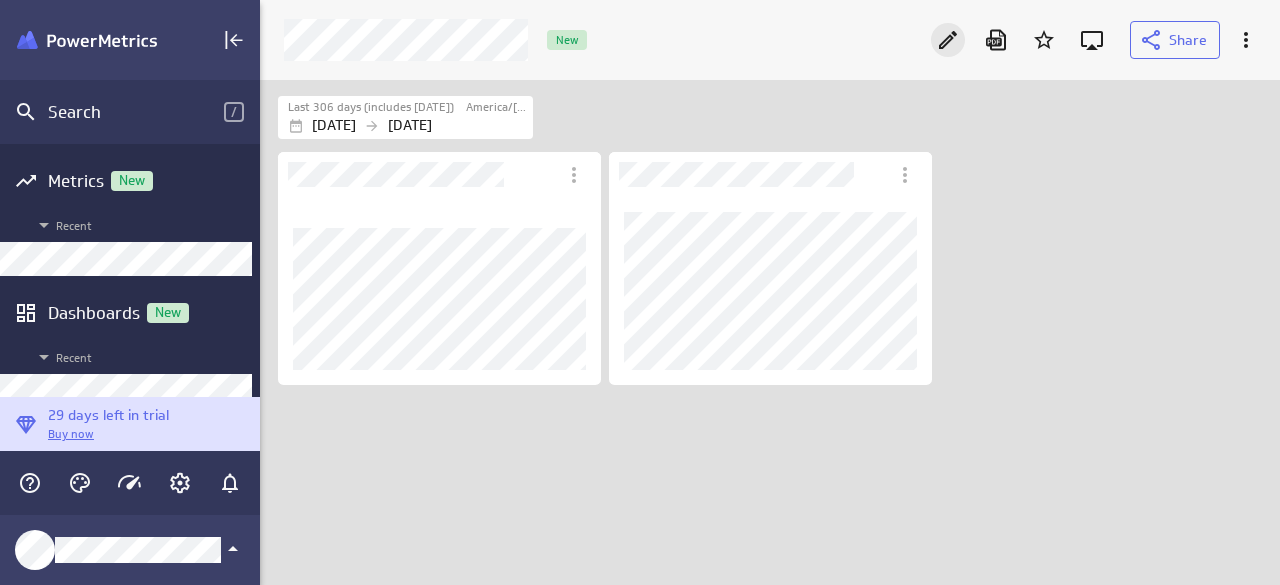 click 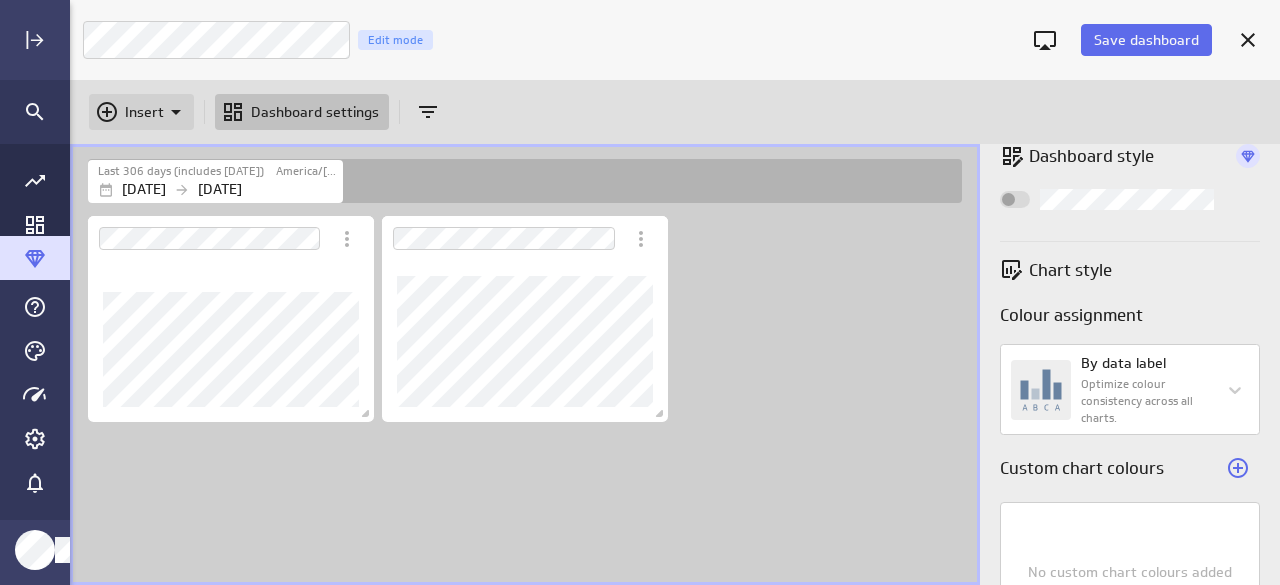 click 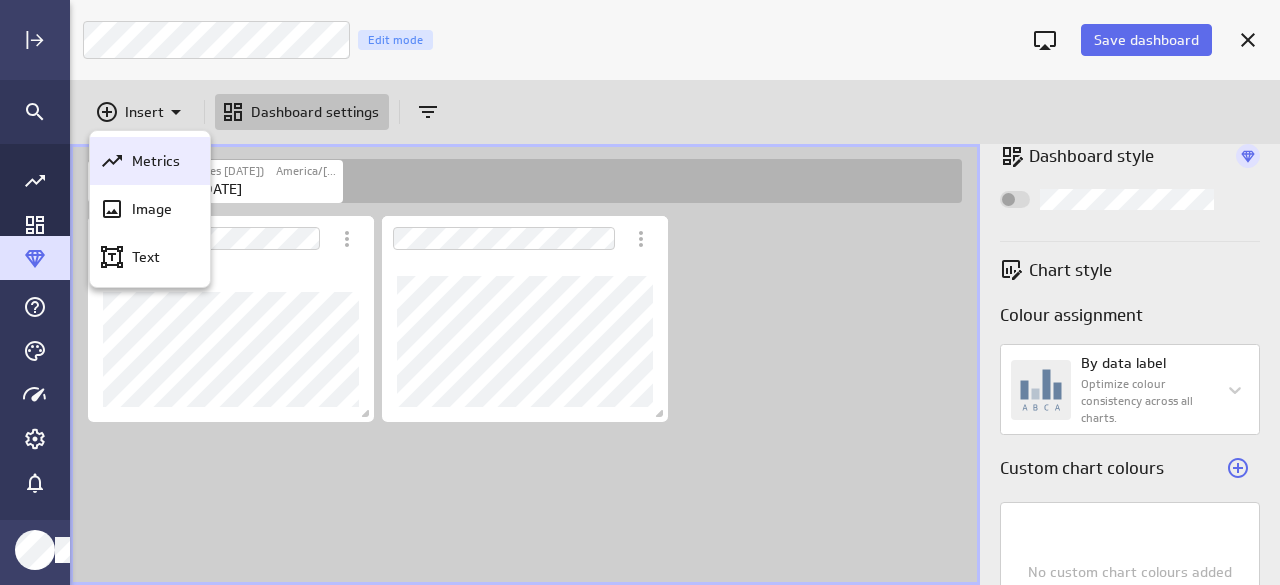 click on "Metrics" at bounding box center (156, 161) 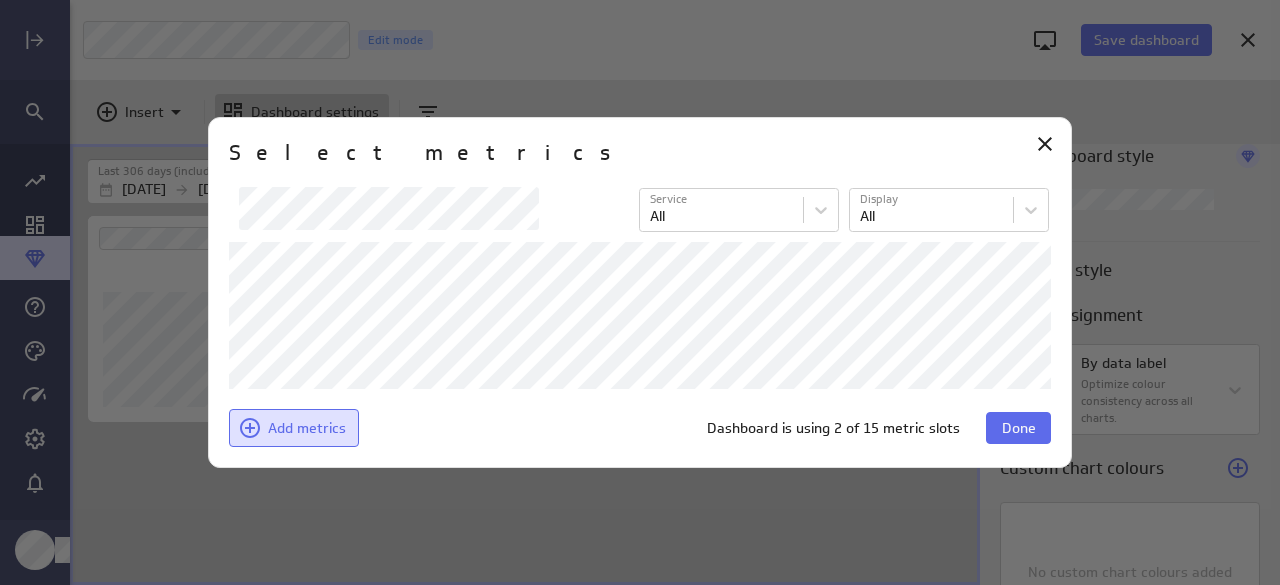 click on "Add metrics" at bounding box center [307, 428] 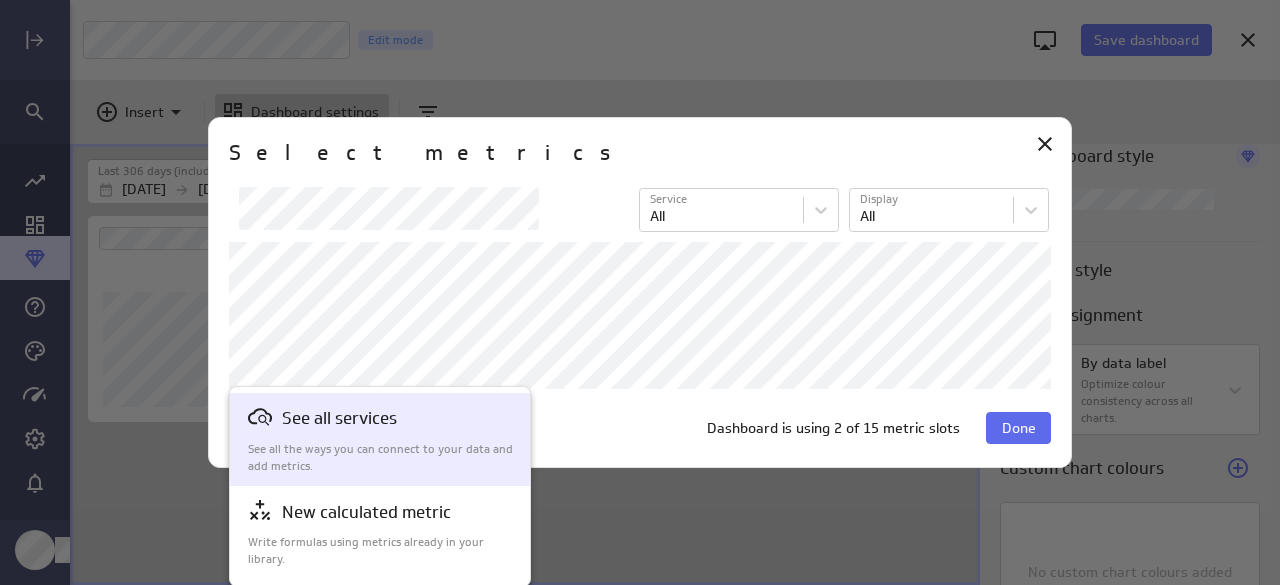 click on "See all services" at bounding box center (339, 418) 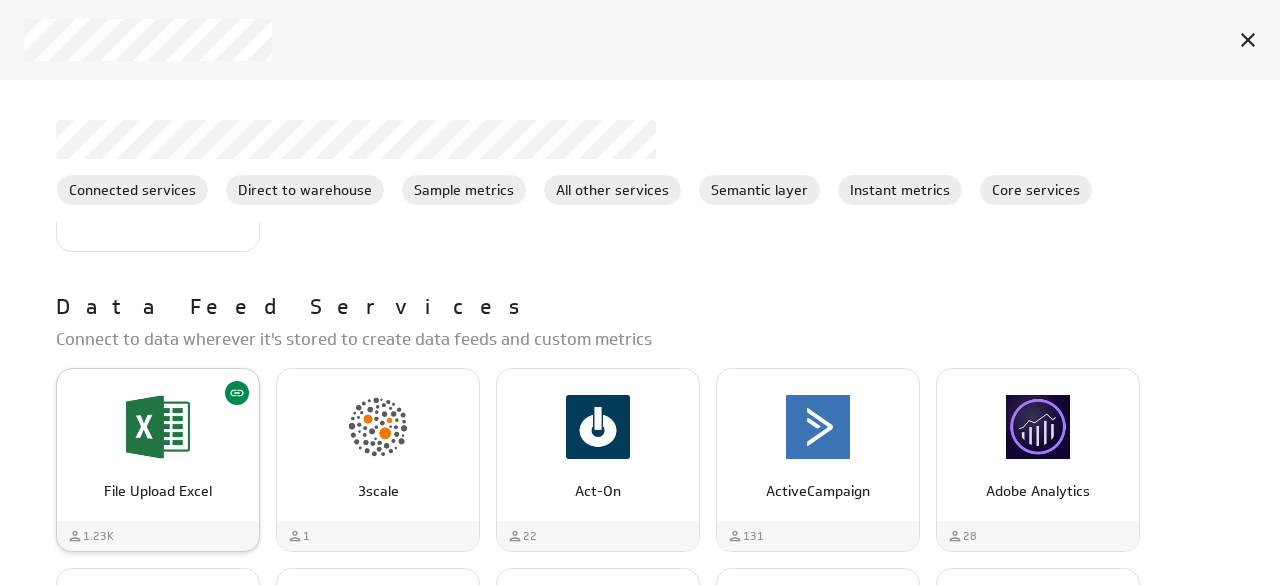 click at bounding box center (158, 427) 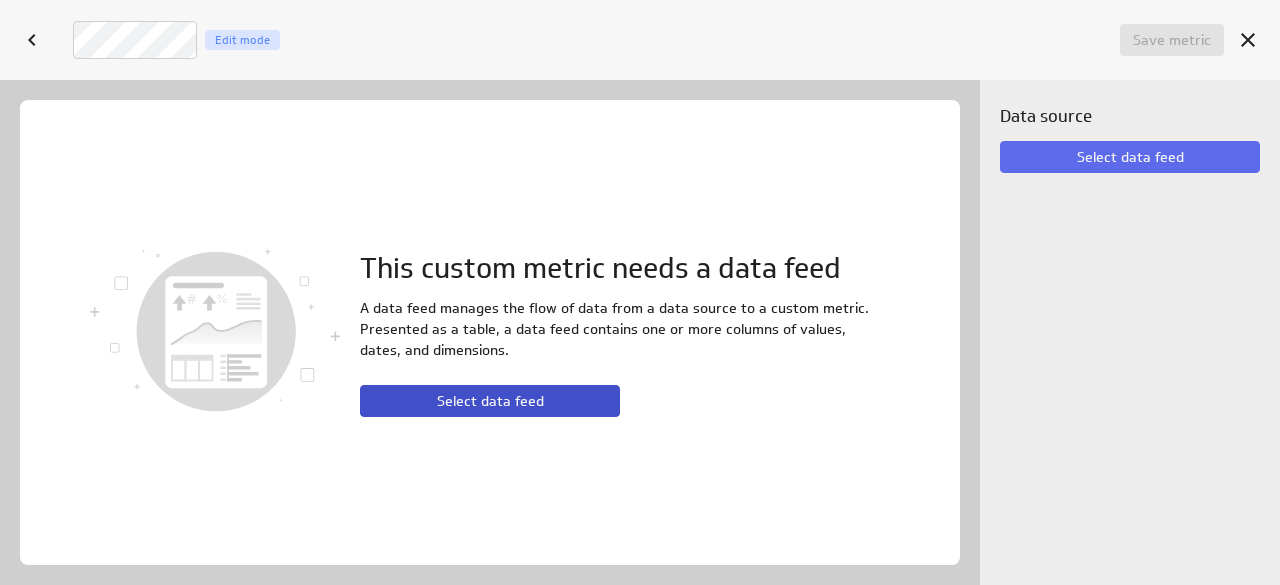 click on "Select data feed" at bounding box center [490, 401] 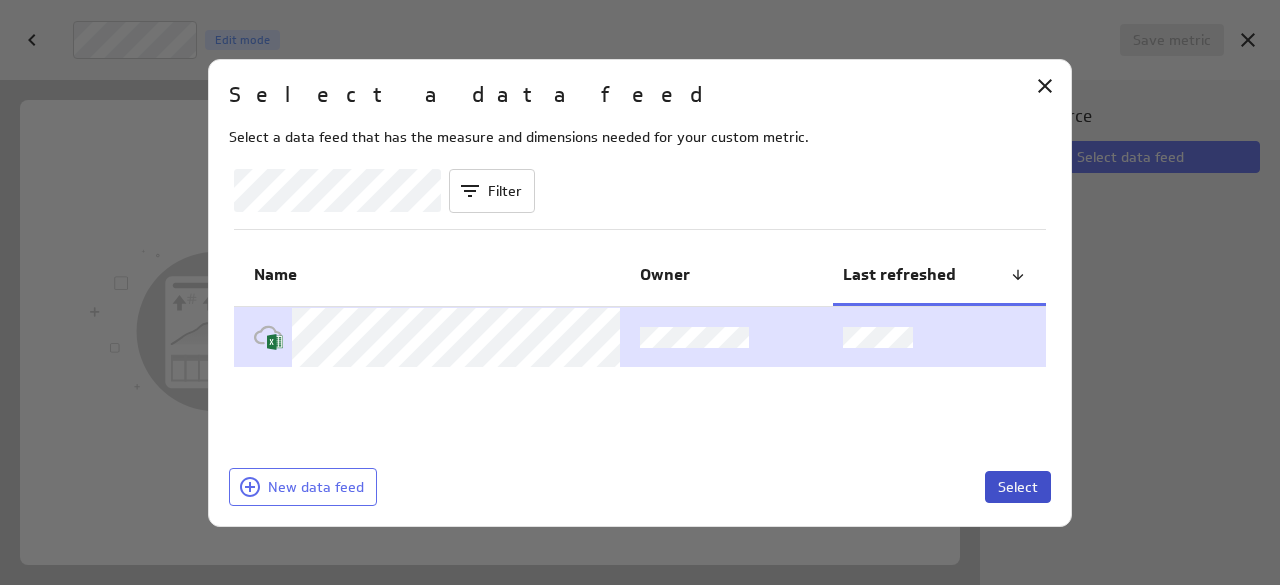 click on "Select" at bounding box center (1018, 487) 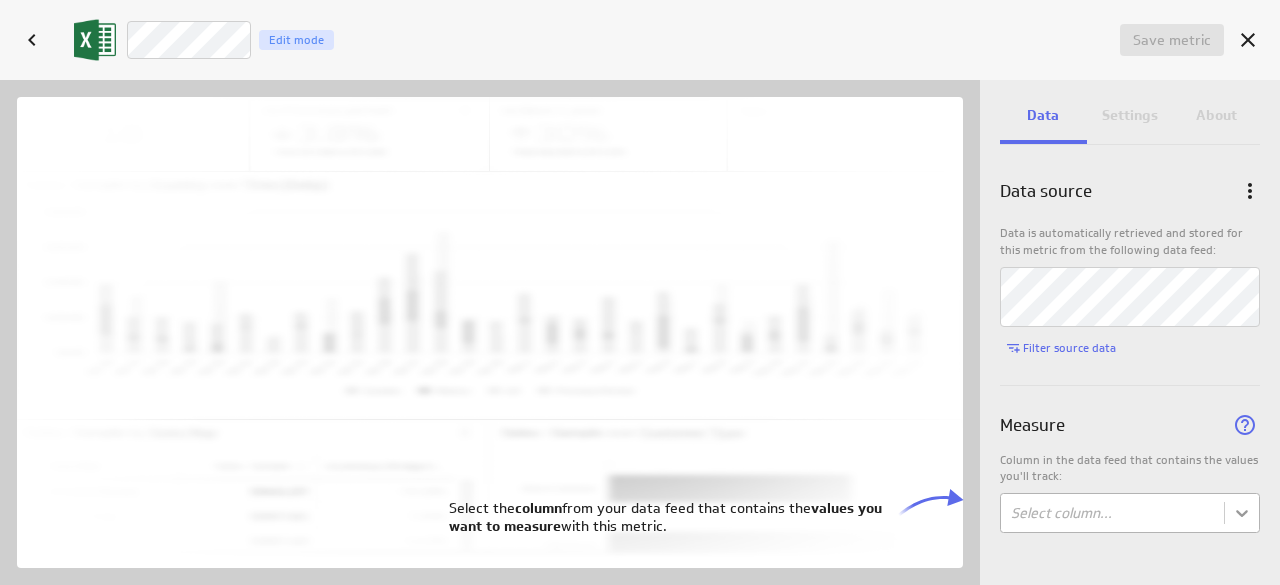 click on "Save dashboard Untitled Dashboard Edit mode Insert Dashboard settings Last 306 days (includes [DATE]) [GEOGRAPHIC_DATA]/[GEOGRAPHIC_DATA] [DATE] [DATE]   Name   Dashboard style   Chart style   Colour assignment By data label Optimize colour consistency across all charts.   Custom chart colours   No custom chart colours added (no message) PowerMetrics Assistant Hey saiwariya. I’m your PowerMetrics Assistant. If I can’t answer your question, try searching in our  Help Center  (that’s what I do!) You can also contact the  Support Team . How can I help you [DATE]?
Save metric Untitled Edit mode Data Settings About Data source Data is automatically retrieved and stored for this metric from the following data feed: Filter source data Measure Column in the data feed that contains the values you'll track: Select column... Select the  column  from your data feed that contains the  values you want to measure  with this metric." at bounding box center (640, 292) 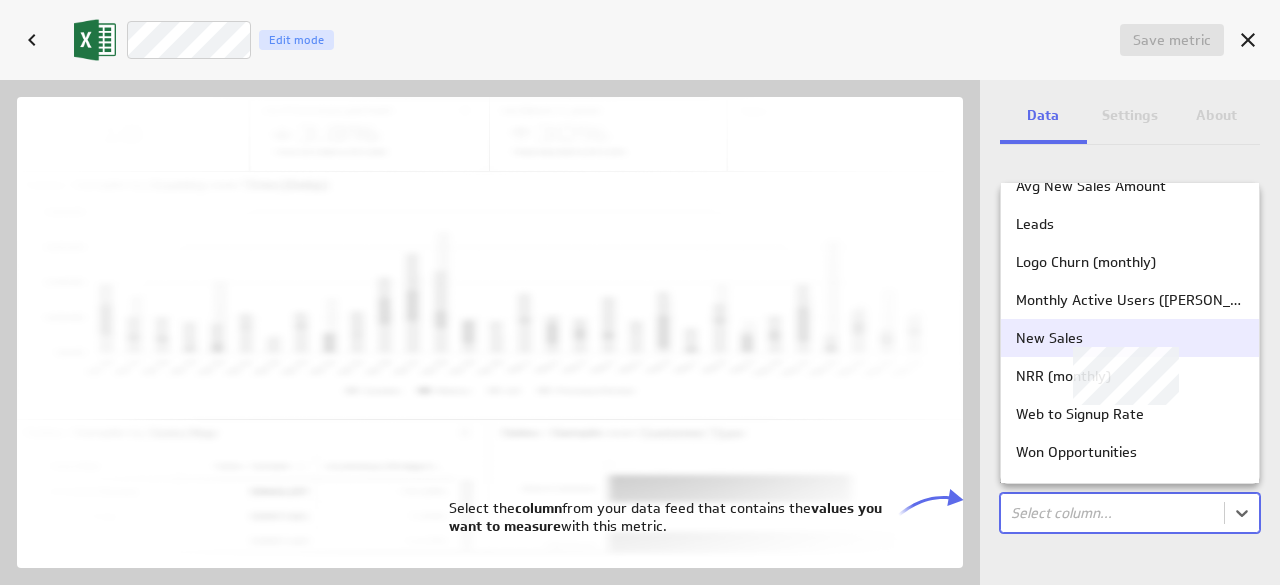 click on "New Sales" at bounding box center (1130, 338) 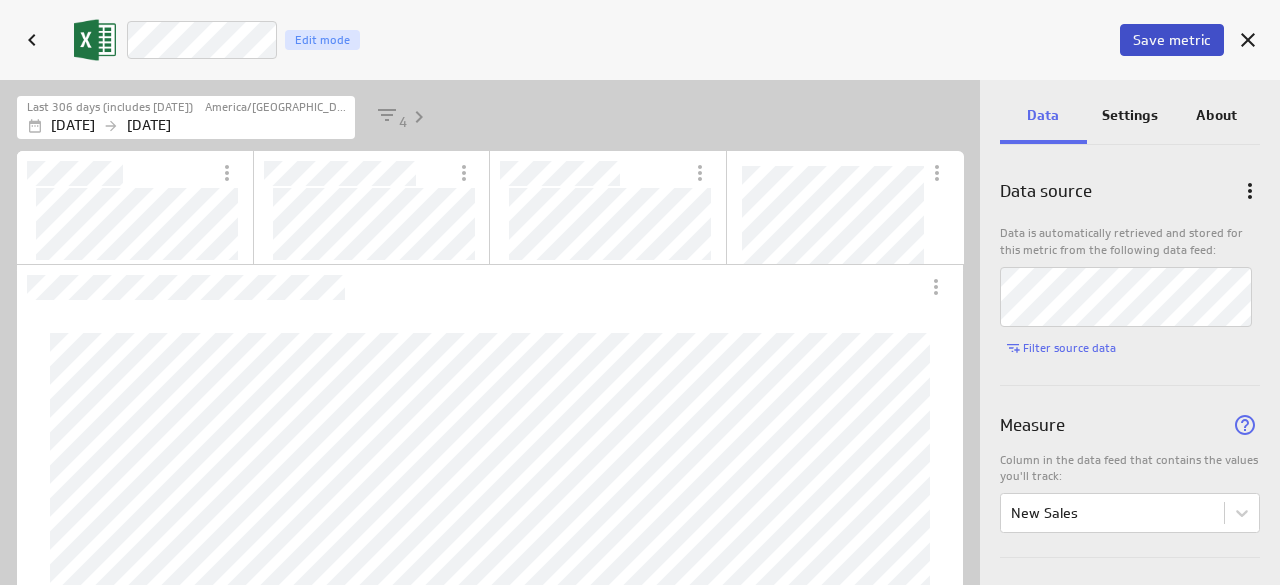 click on "Save metric" at bounding box center [1172, 40] 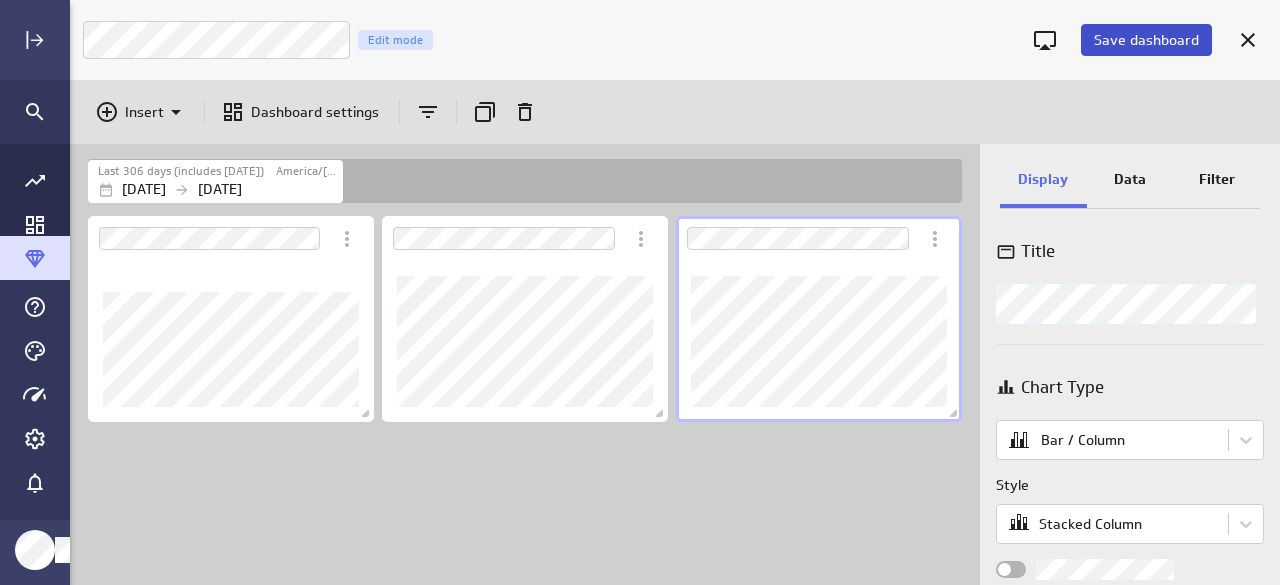 click on "Save dashboard" at bounding box center [1146, 40] 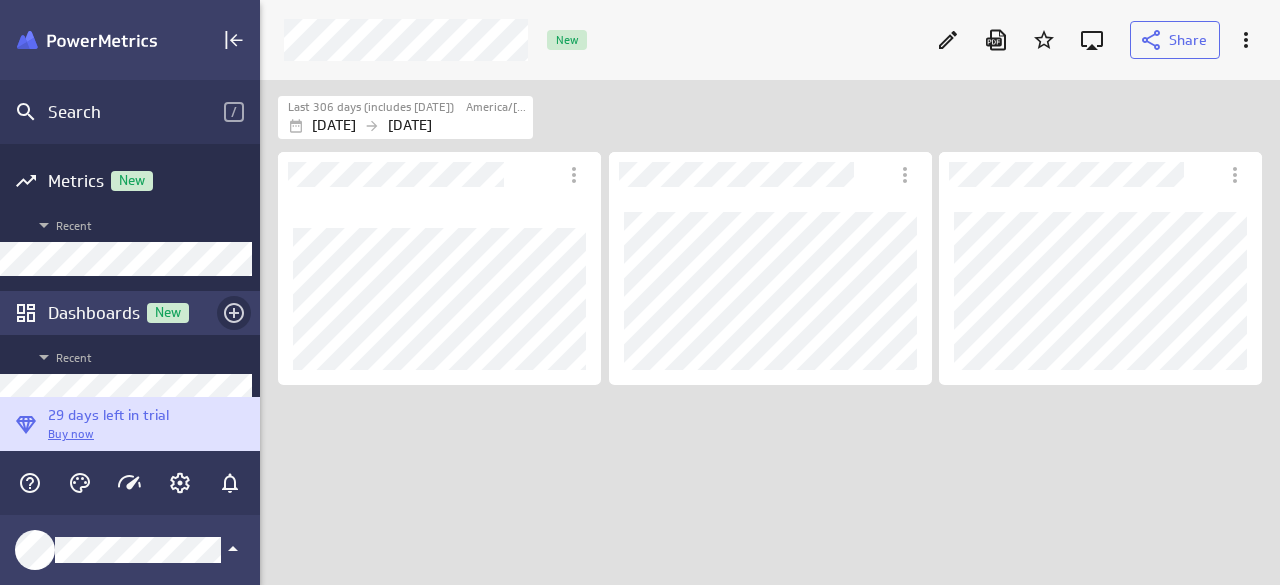 scroll, scrollTop: 144, scrollLeft: 0, axis: vertical 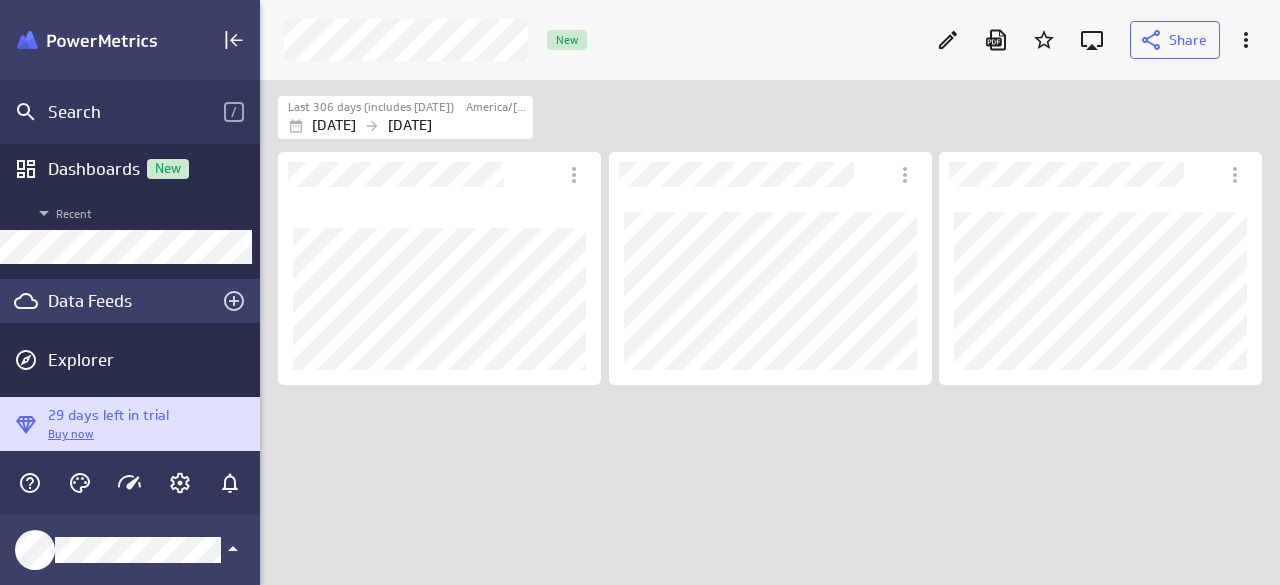 click on "Data Feeds" at bounding box center [130, 301] 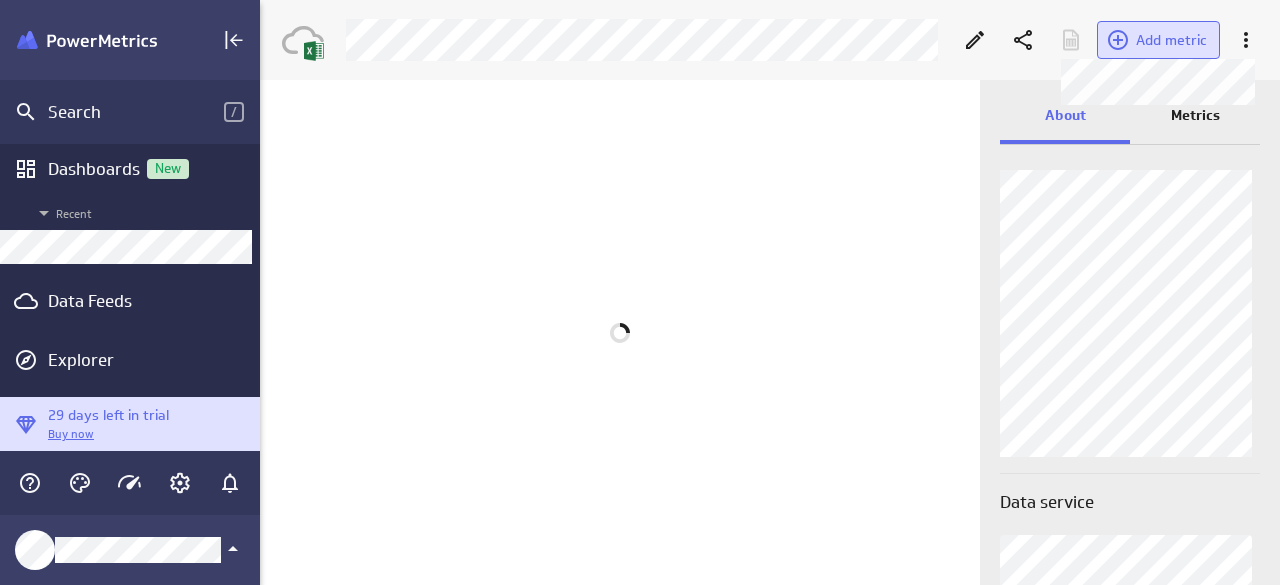 click on "Add metric" at bounding box center (1171, 40) 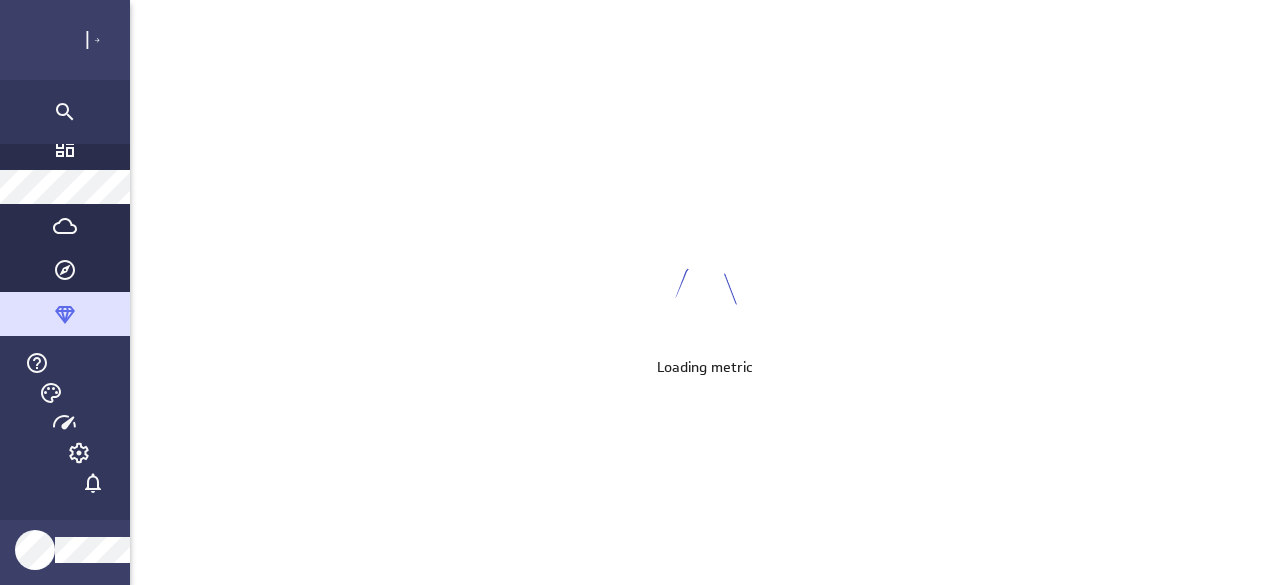 scroll, scrollTop: 0, scrollLeft: 0, axis: both 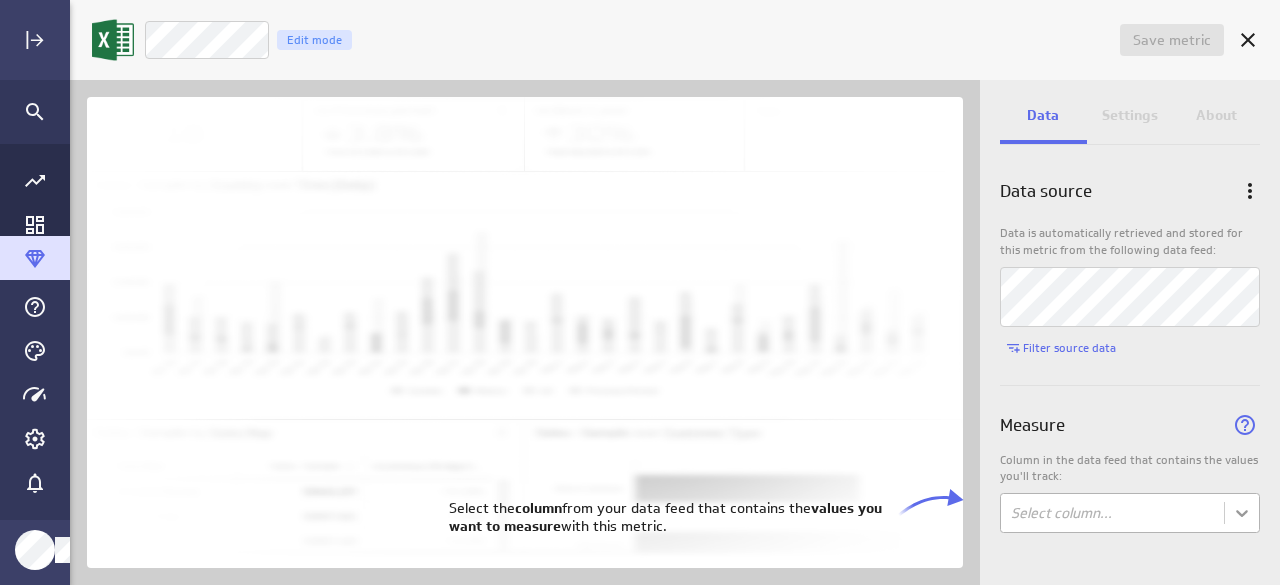 click on "Save metric Untitled Edit mode Data Settings About Data source Data is automatically retrieved and stored for this metric from the following data feed: Filter source data Measure Column in the data feed that contains the values you'll track: Select column... (no message) PowerMetrics Assistant Hey saiwariya. I’m your PowerMetrics Assistant. If I can’t answer your question, try searching in our  Help Center  (that’s what I do!) You can also contact the  Support Team . How can I help you [DATE]?
Select the  column  from your data feed that contains the  values you want to measure  with this metric." at bounding box center [640, 292] 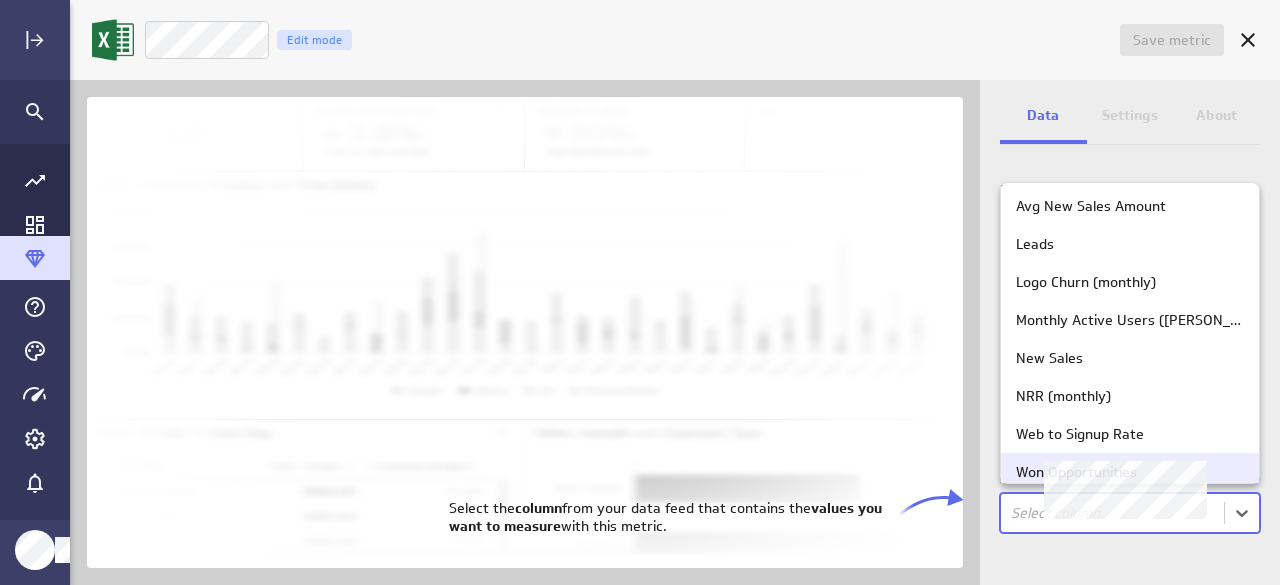 scroll, scrollTop: 20, scrollLeft: 0, axis: vertical 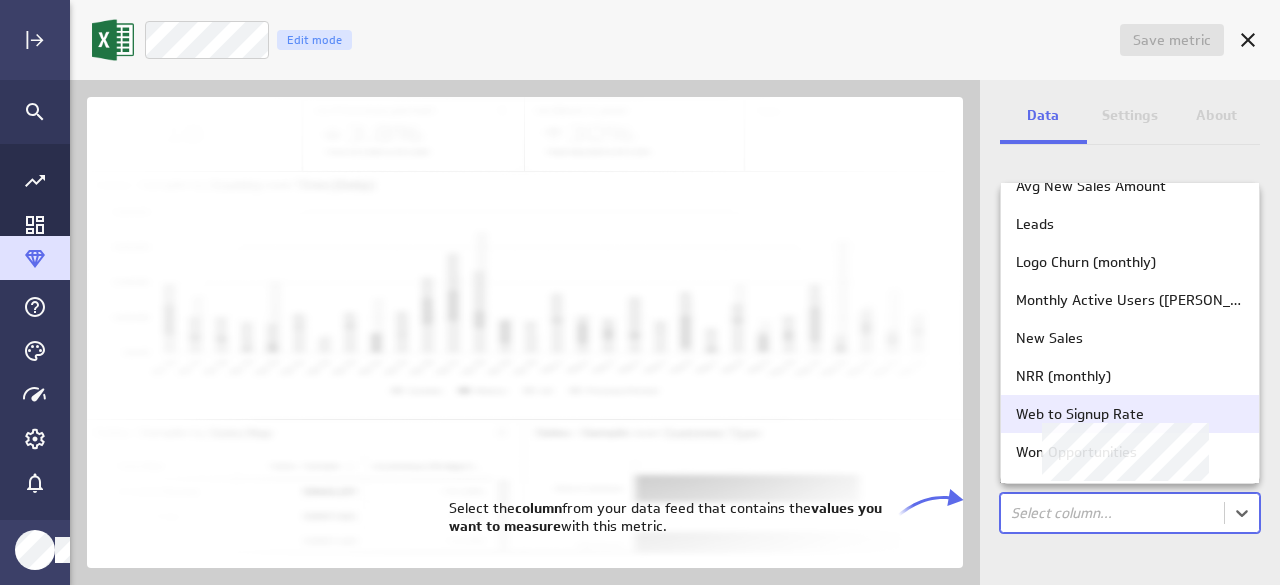click on "Web to Signup Rate" at bounding box center [1080, 414] 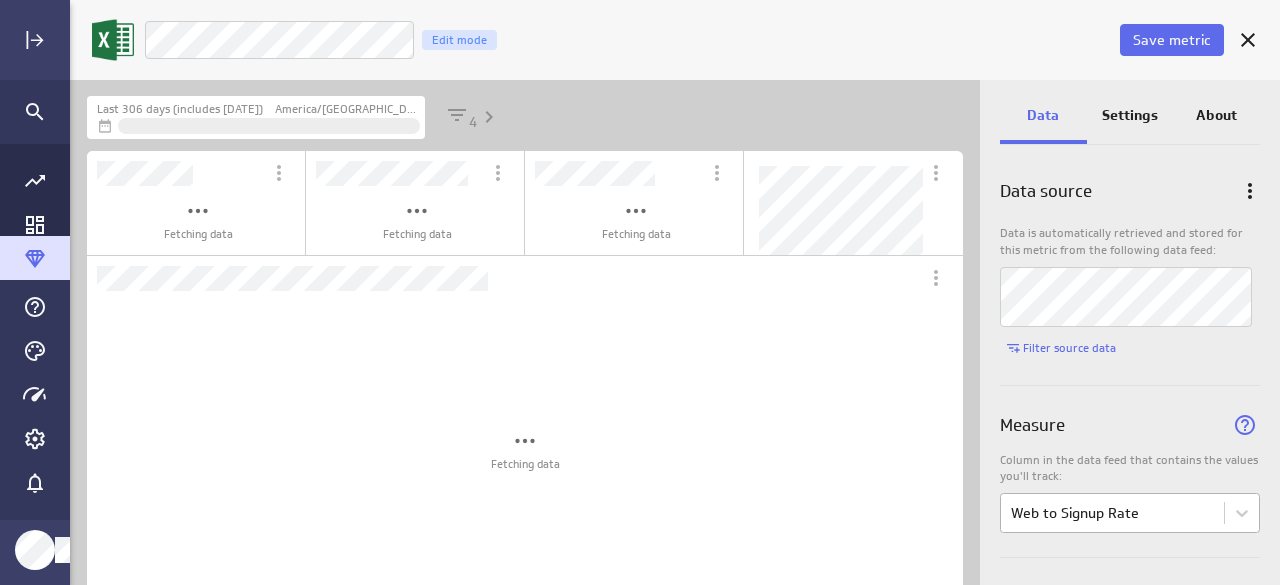 scroll, scrollTop: 10, scrollLeft: 10, axis: both 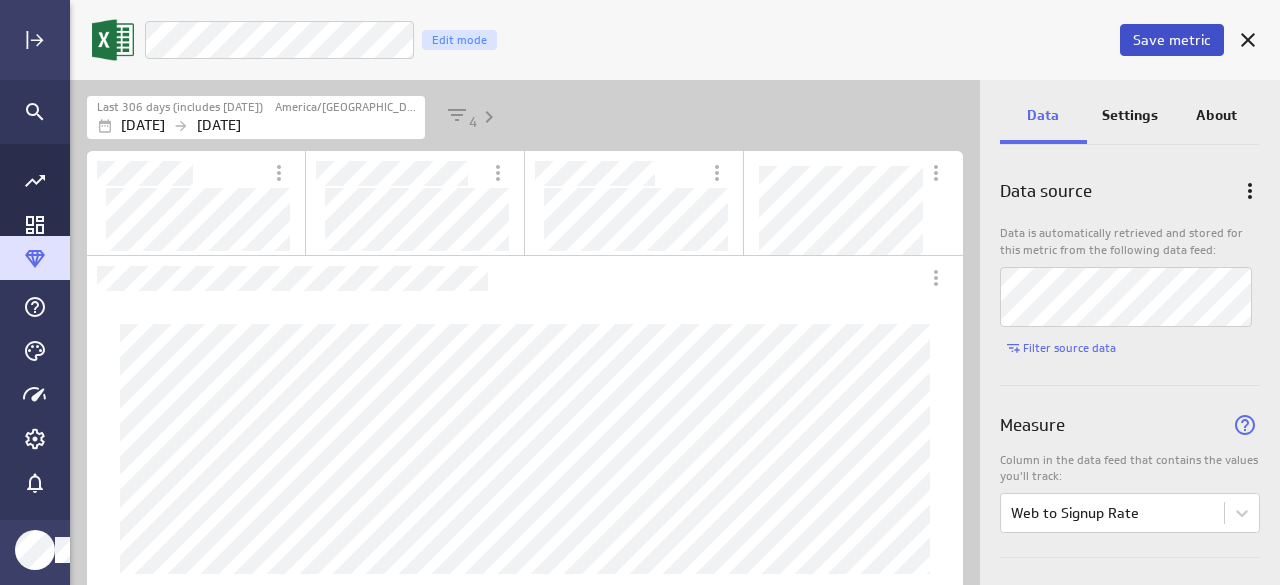 click on "Save metric" at bounding box center [1172, 40] 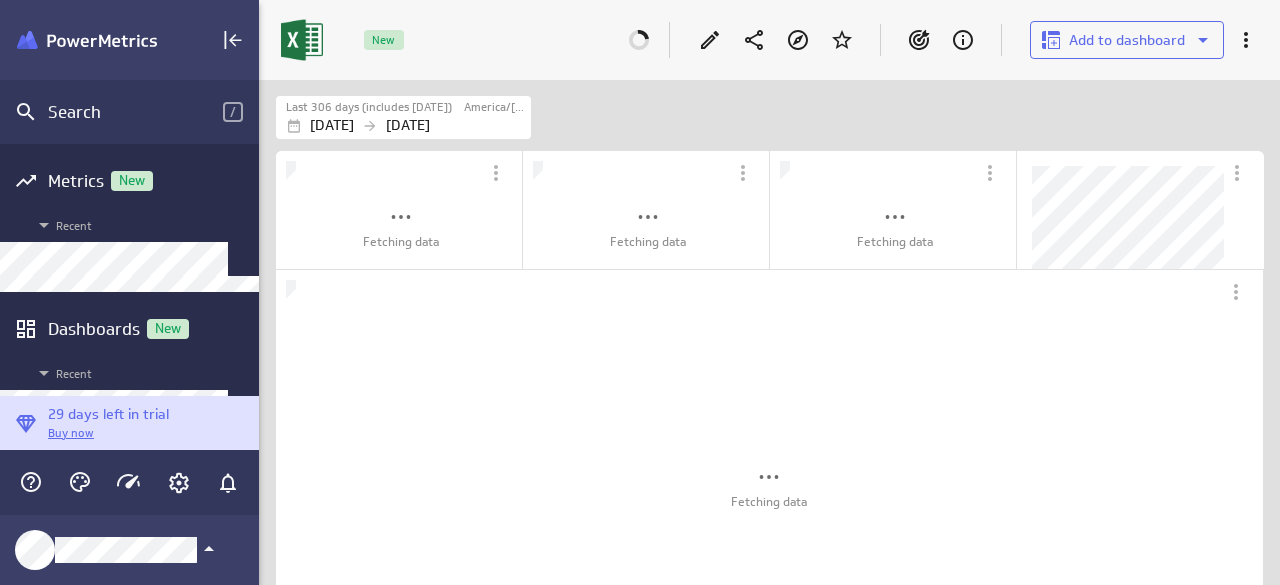 scroll, scrollTop: 616, scrollLeft: 1052, axis: both 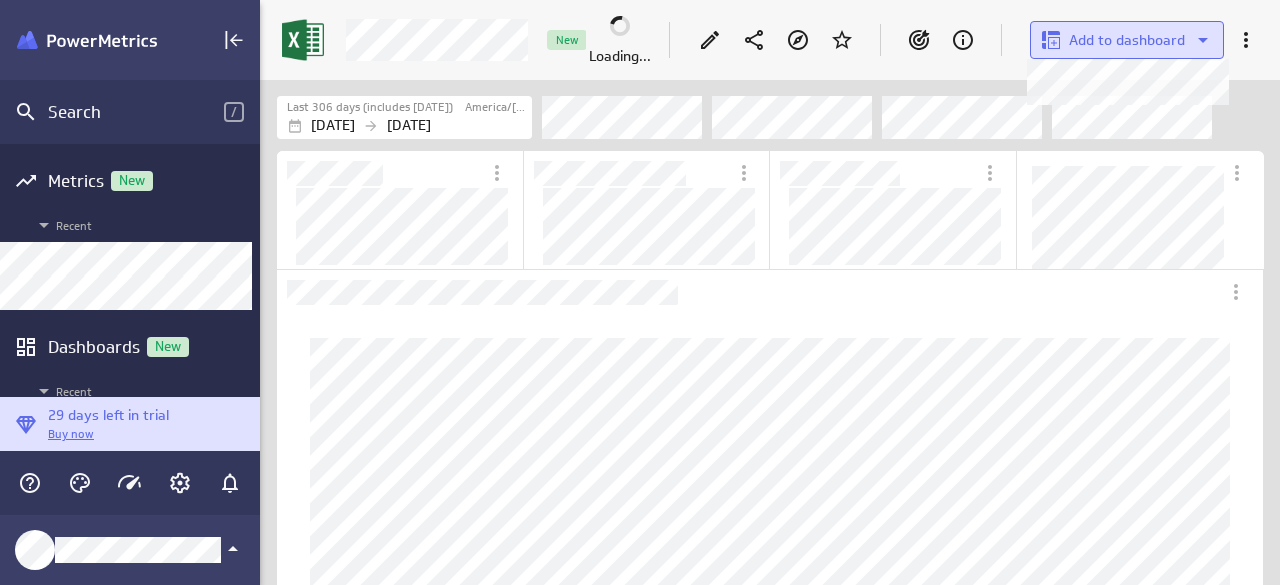 click on "Add to dashboard" at bounding box center [1127, 40] 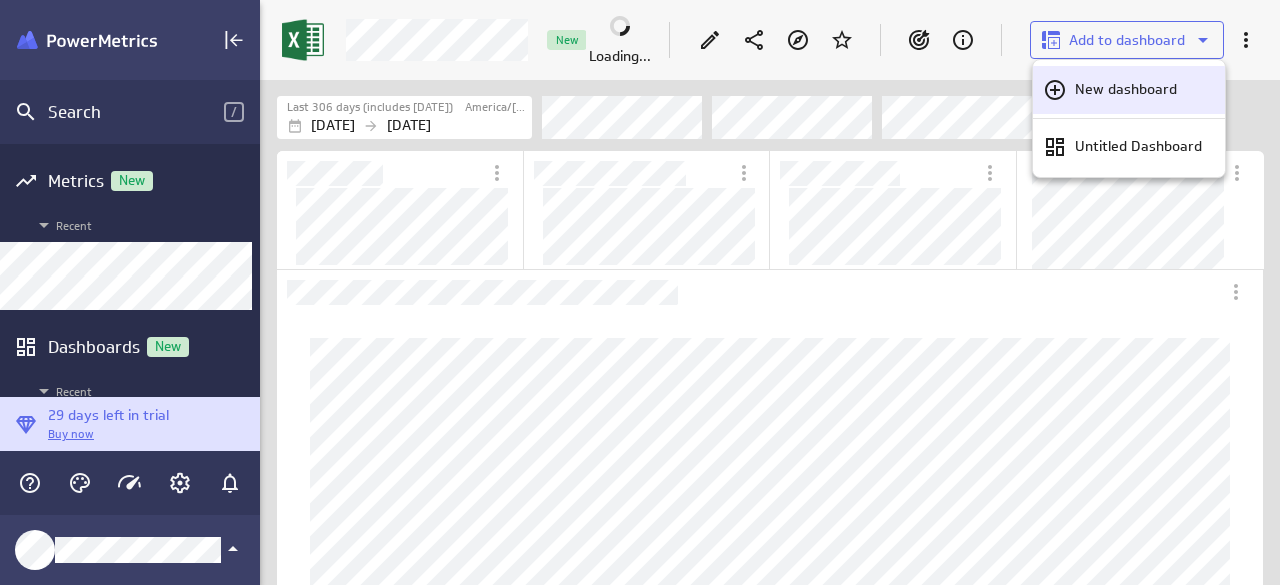 click on "New dashboard" at bounding box center (1126, 89) 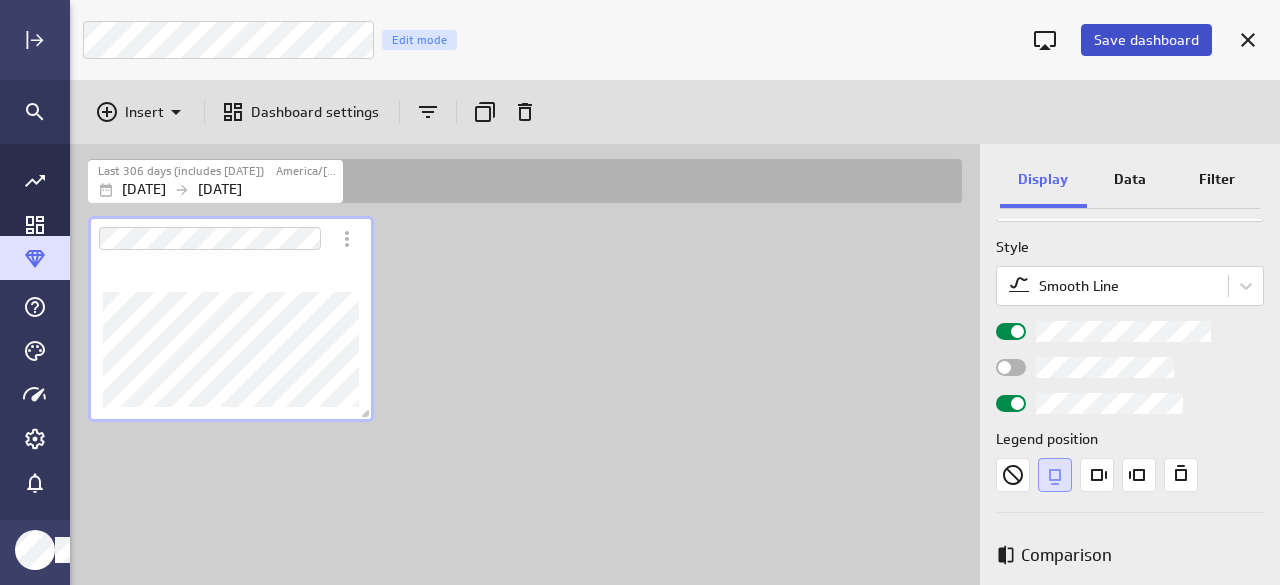 click on "Save dashboard" at bounding box center [1146, 40] 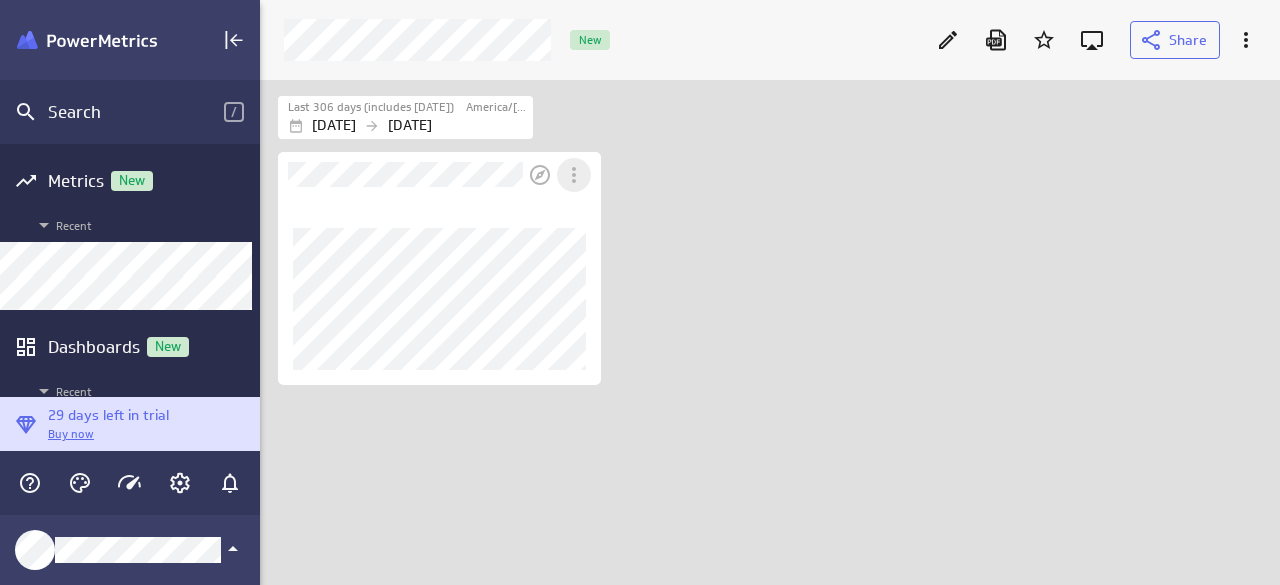 click 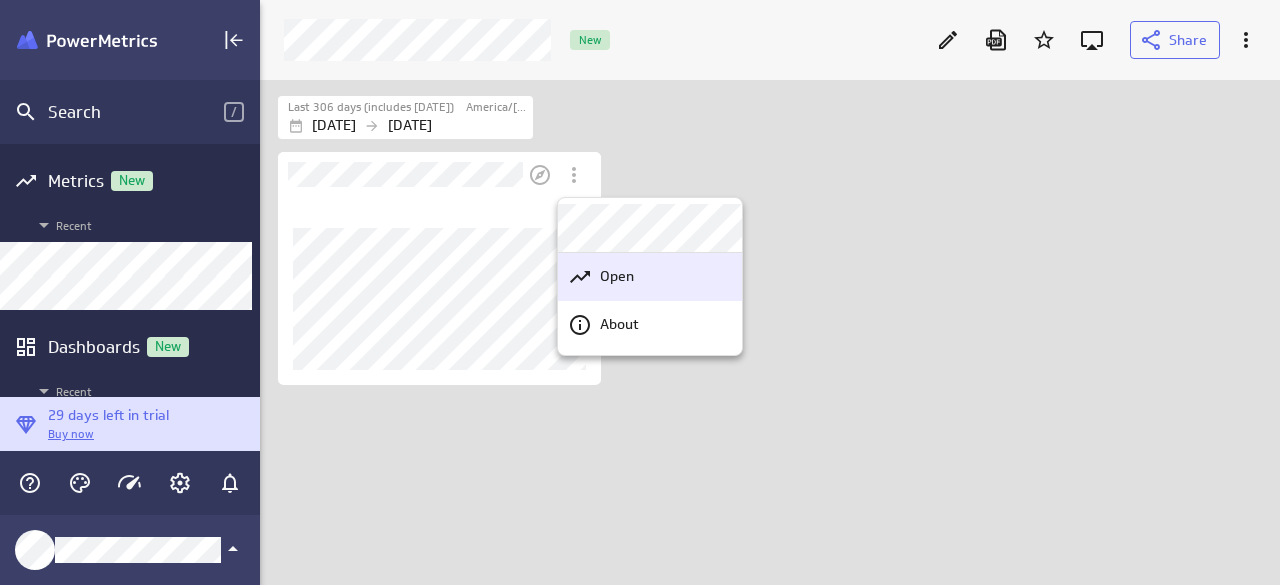 click on "Open" at bounding box center (617, 276) 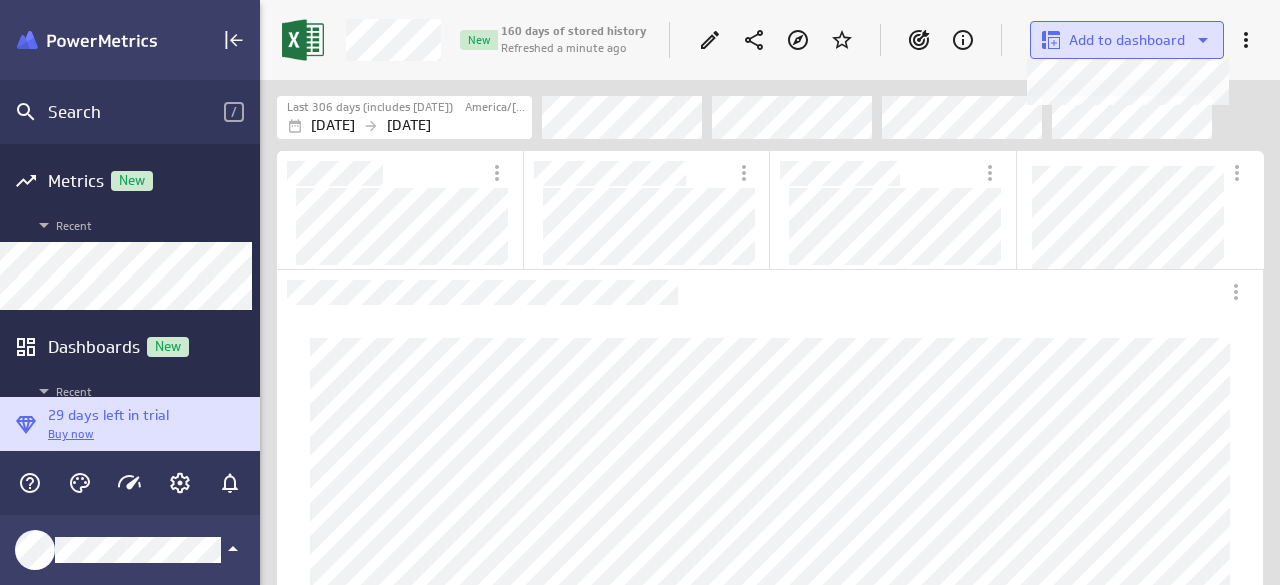 click on "Add to dashboard" at bounding box center (1127, 40) 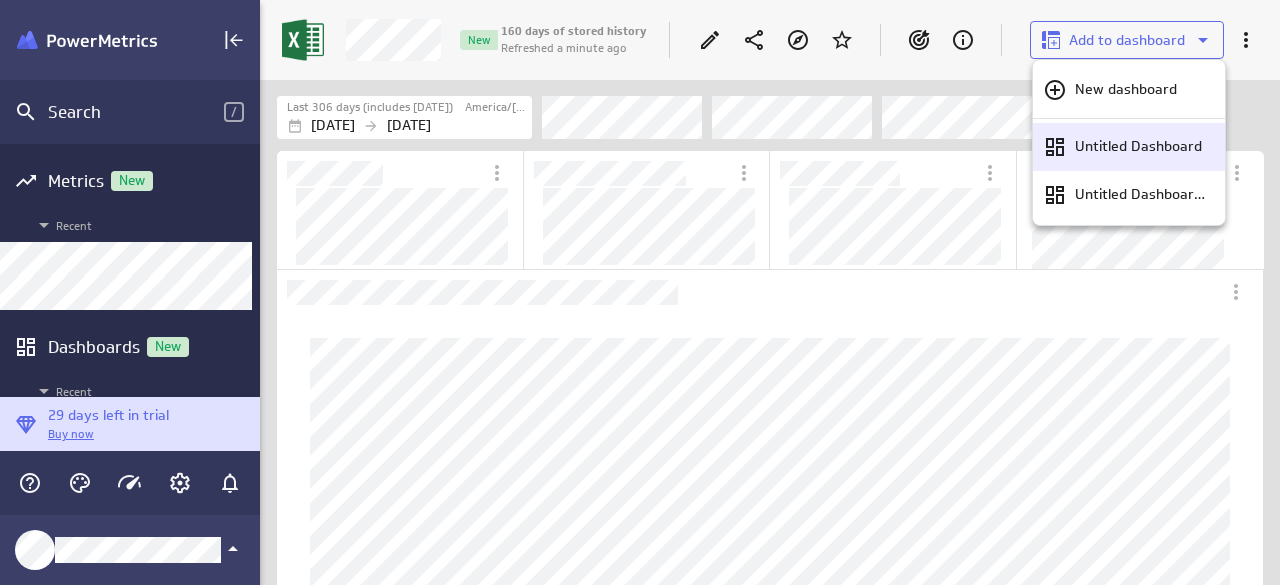 click on "Untitled Dashboard" at bounding box center [1129, 147] 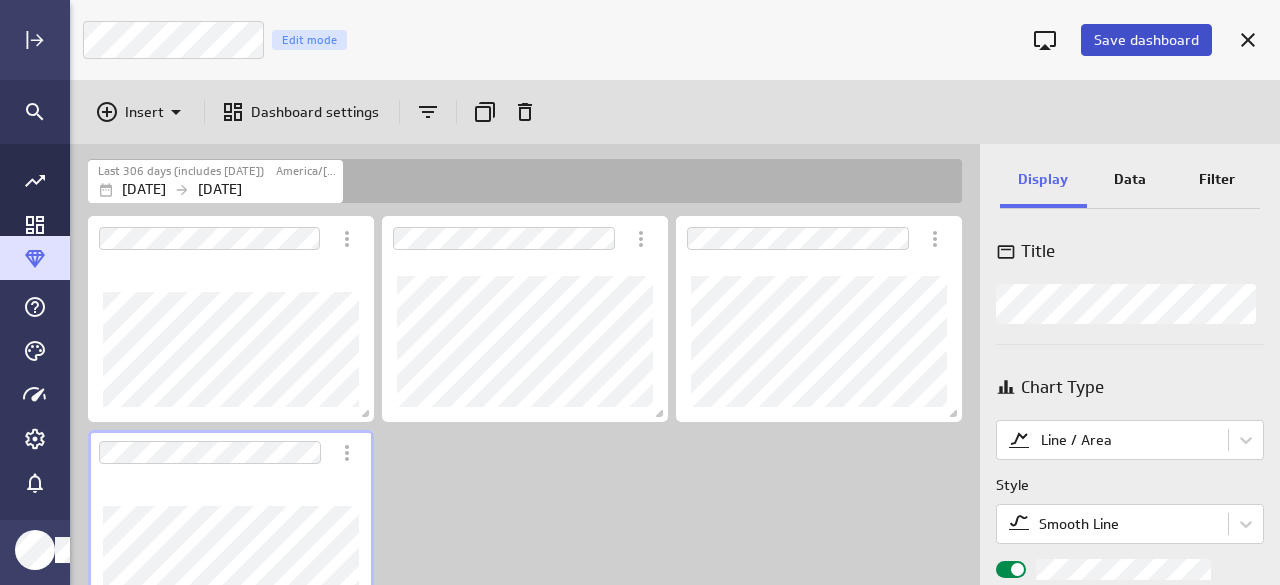 click on "Save dashboard" at bounding box center (1146, 40) 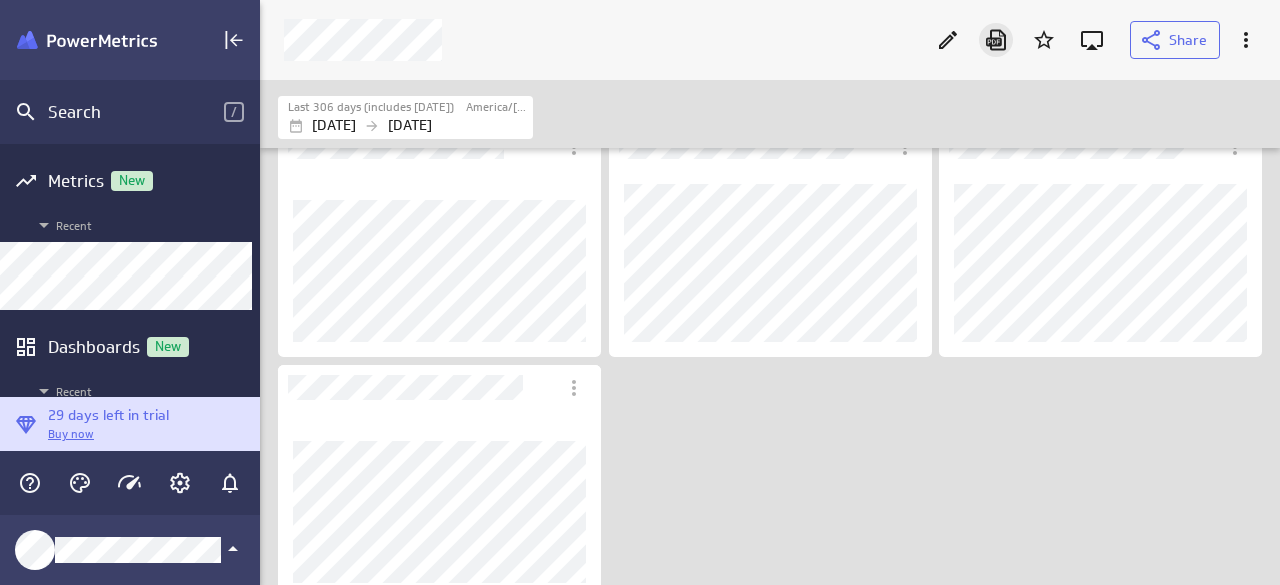 click 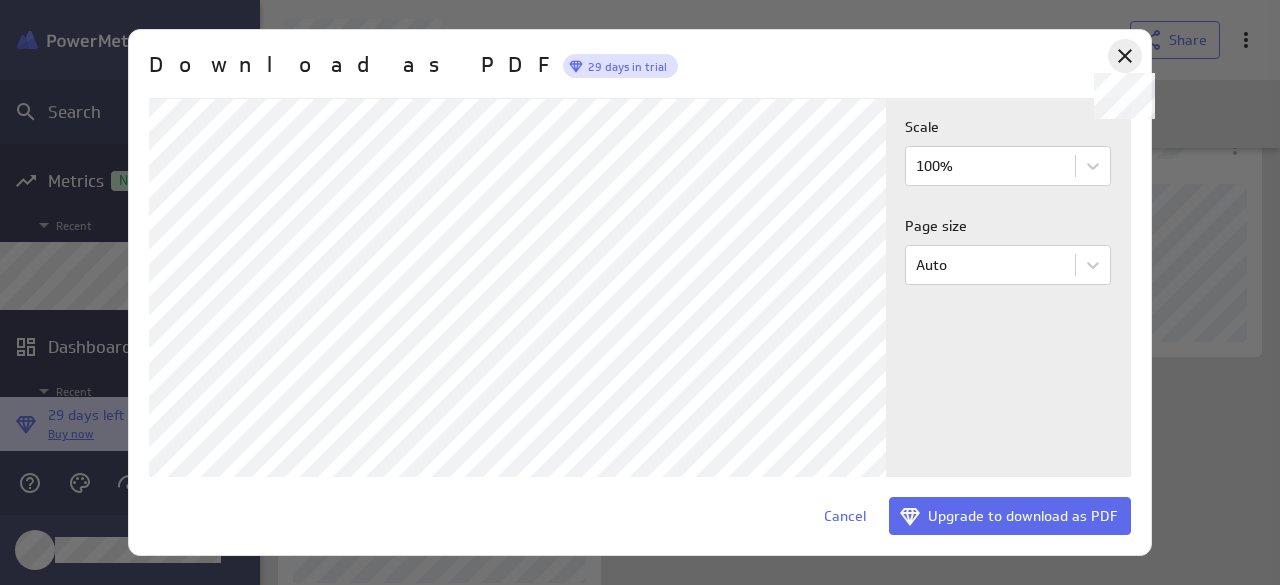 click 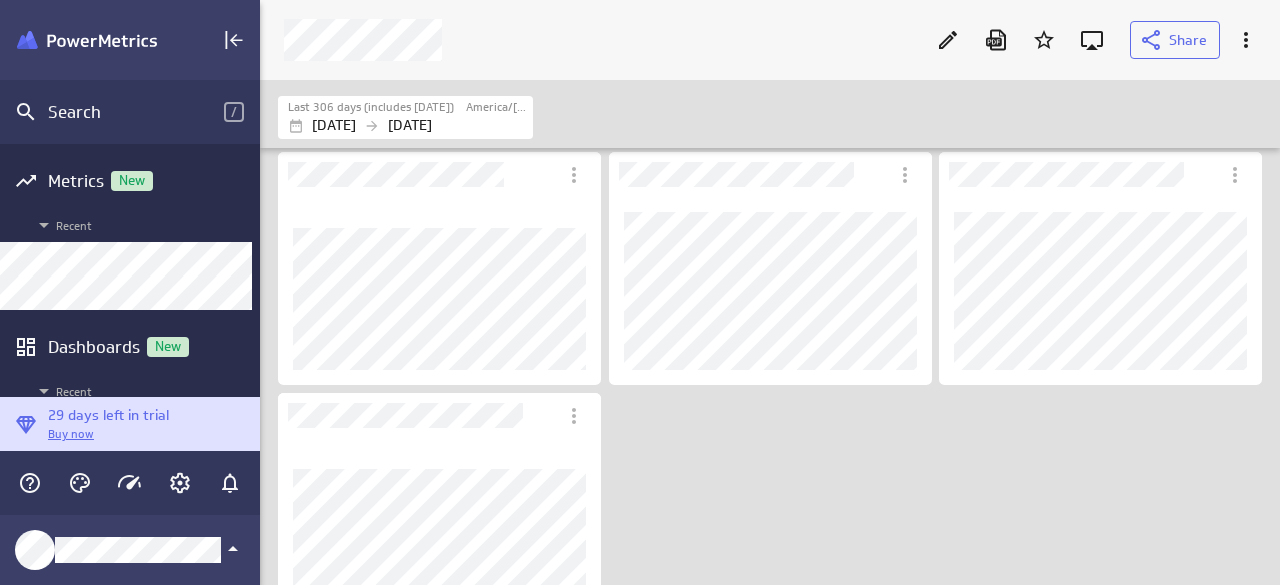 scroll, scrollTop: 44, scrollLeft: 0, axis: vertical 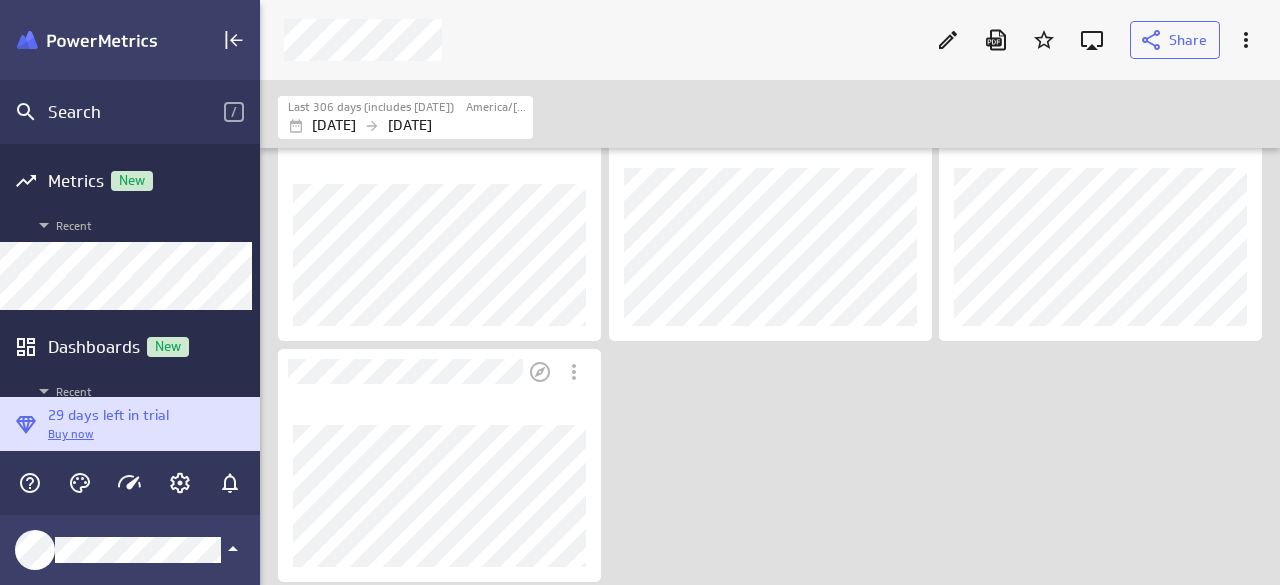 drag, startPoint x: 264, startPoint y: 341, endPoint x: 554, endPoint y: 599, distance: 388.1546 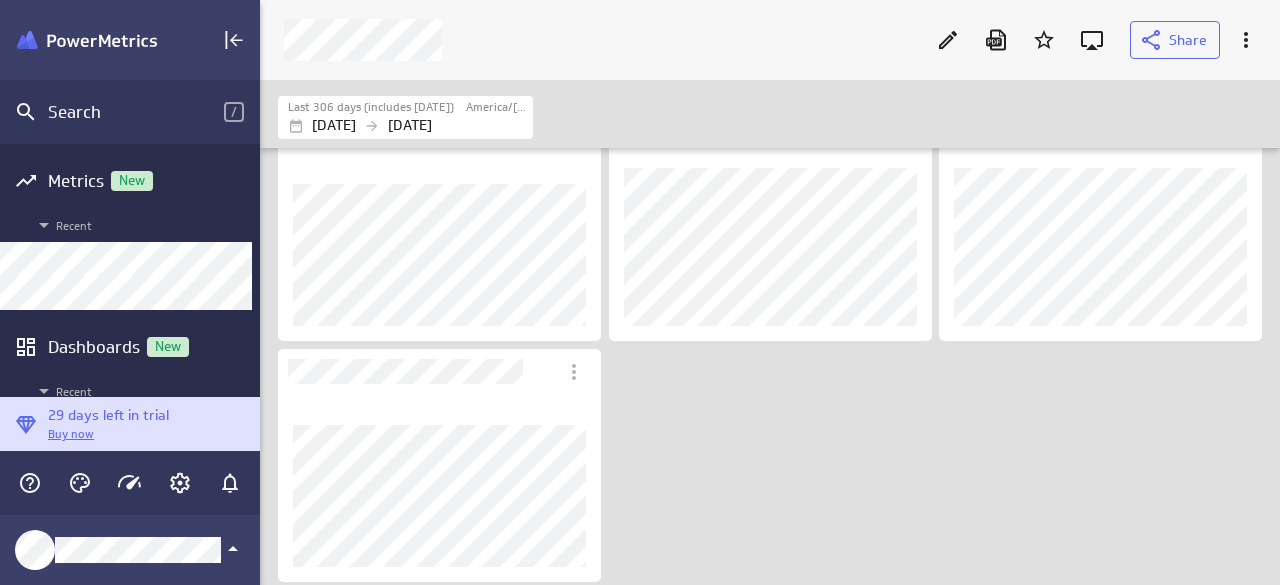 click at bounding box center [774, 345] 